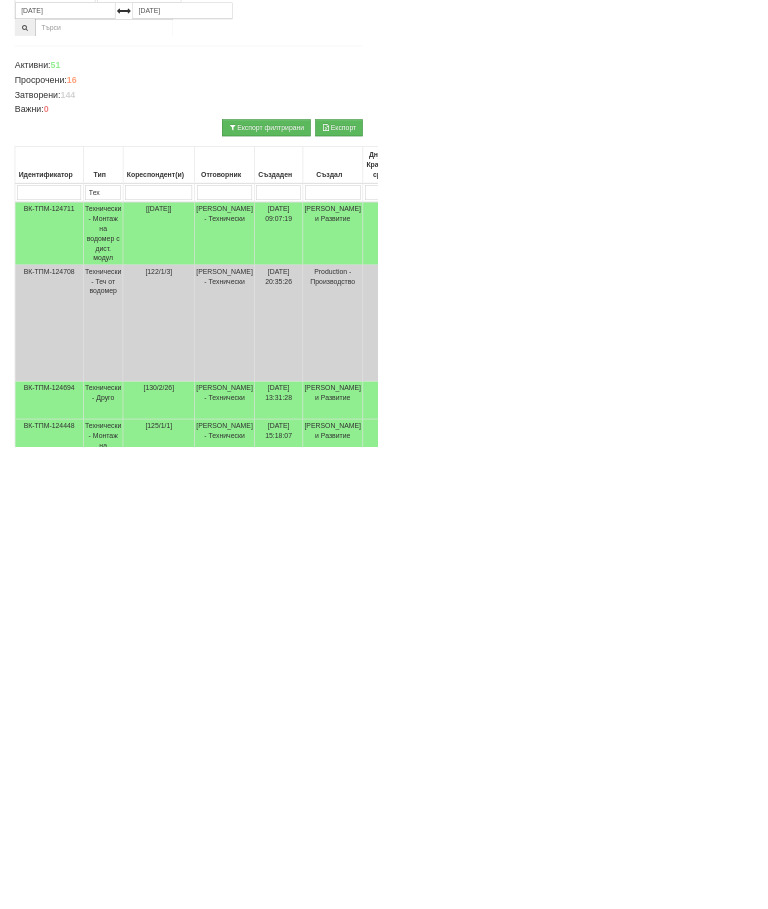 scroll, scrollTop: 225, scrollLeft: 0, axis: vertical 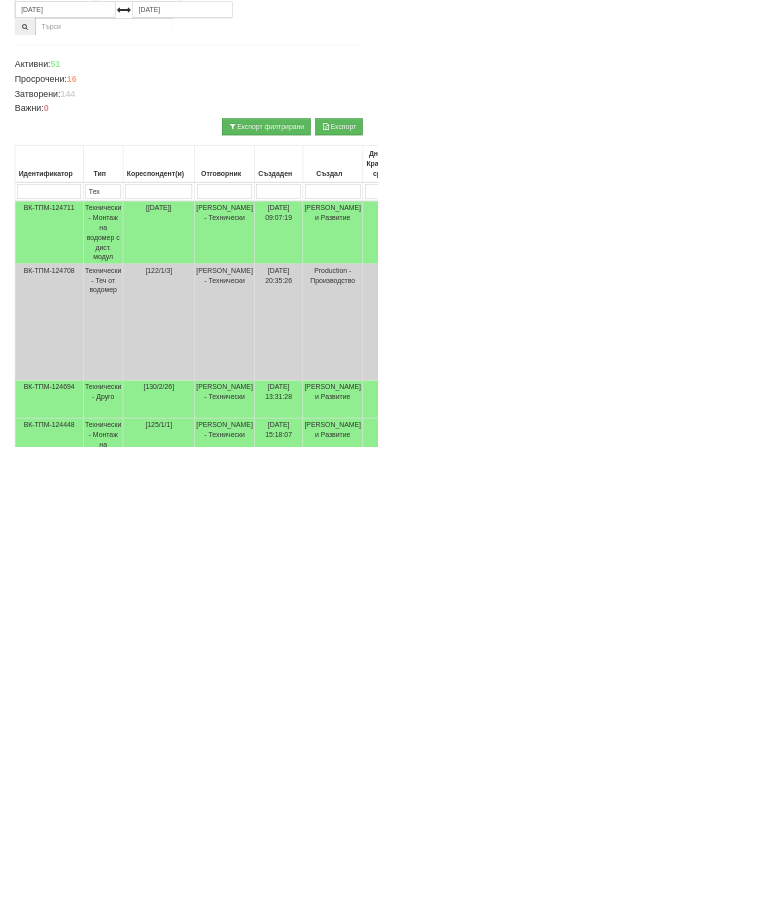 click on "Технически - Друго" at bounding box center [210, 813] 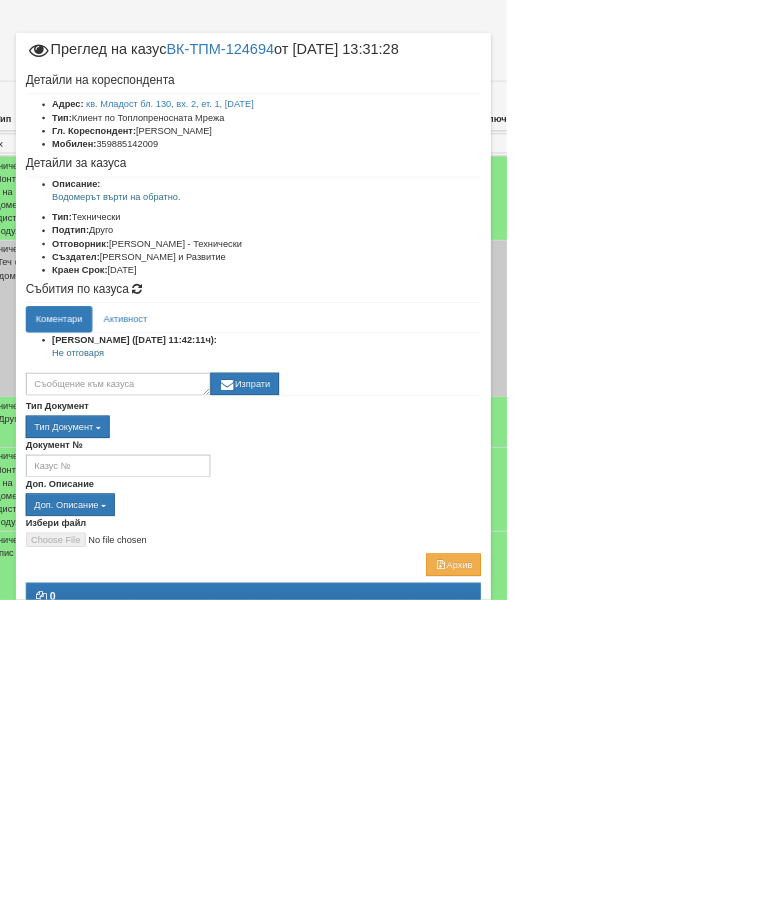 scroll, scrollTop: 435, scrollLeft: 201, axis: both 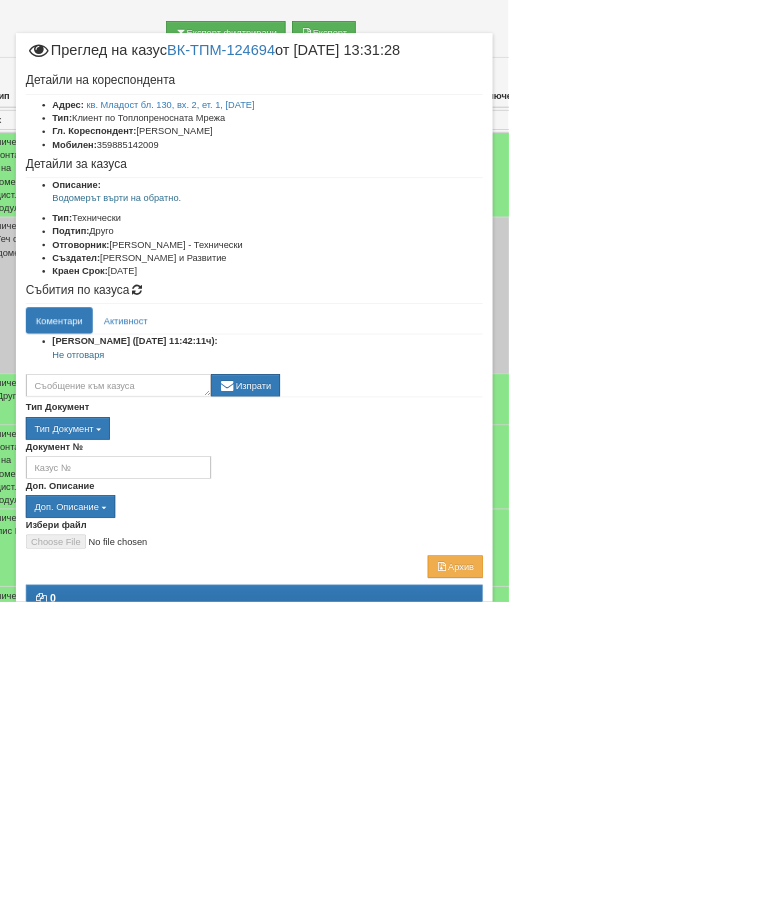 click on "Доп. Описание
Доп. Описание
вод
оп
псщ
хвои
псщ.reecl
хвои.reecl
ВК
ИК
ПДО
ДОРК
ТС" at bounding box center [384, 752] 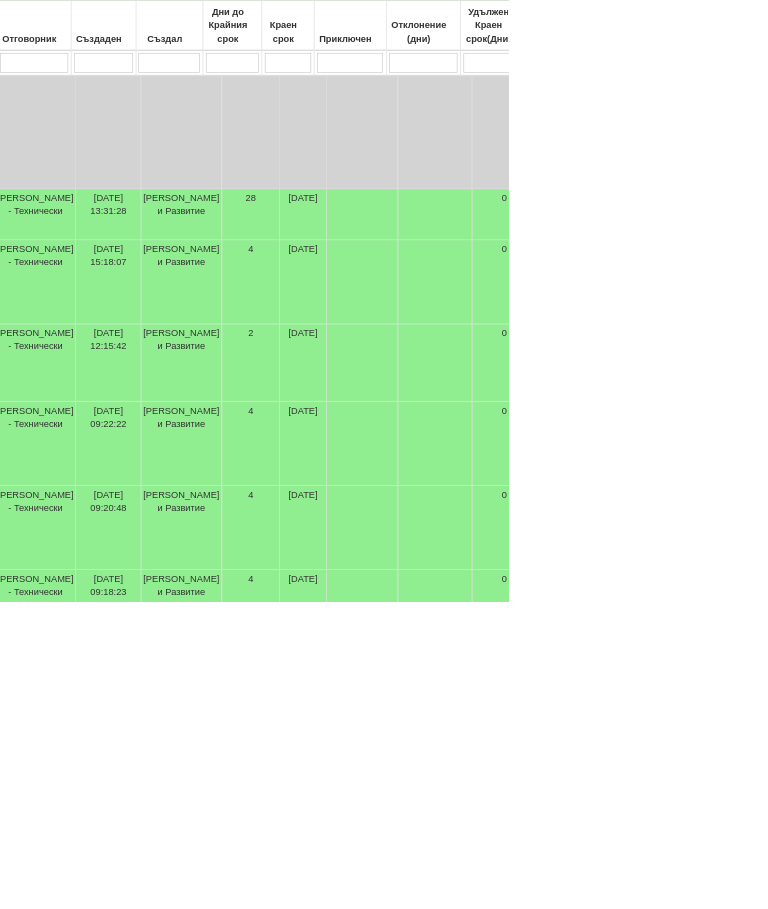 scroll, scrollTop: 714, scrollLeft: 402, axis: both 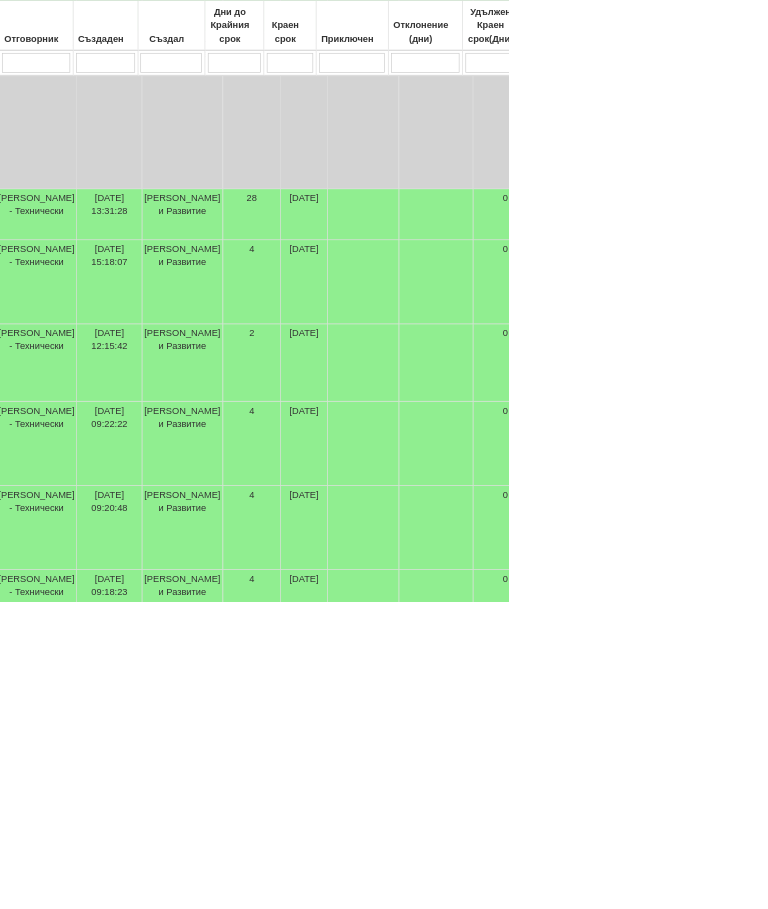 click at bounding box center [451, 1260] 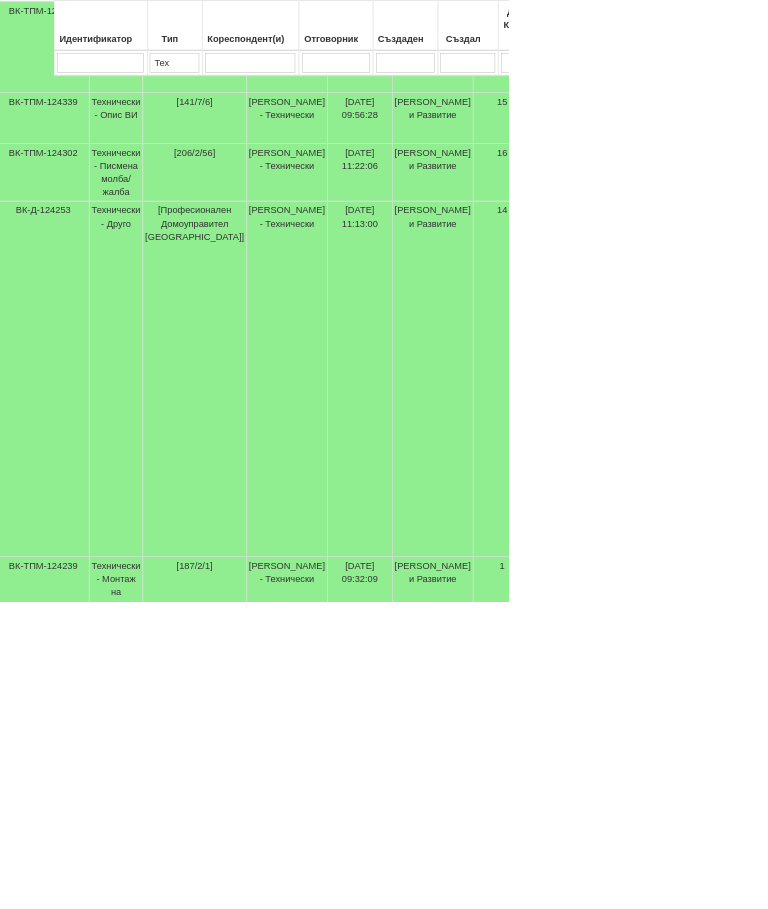 scroll, scrollTop: 633, scrollLeft: 0, axis: vertical 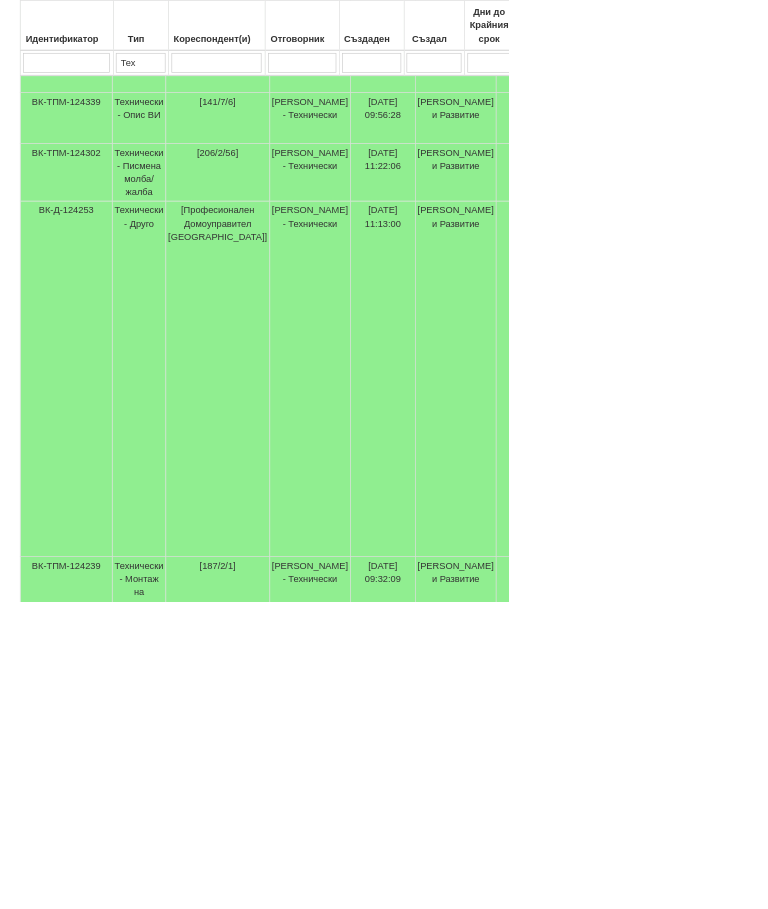 click on "[Професионален Домоуправител Варна]" at bounding box center (329, 337) 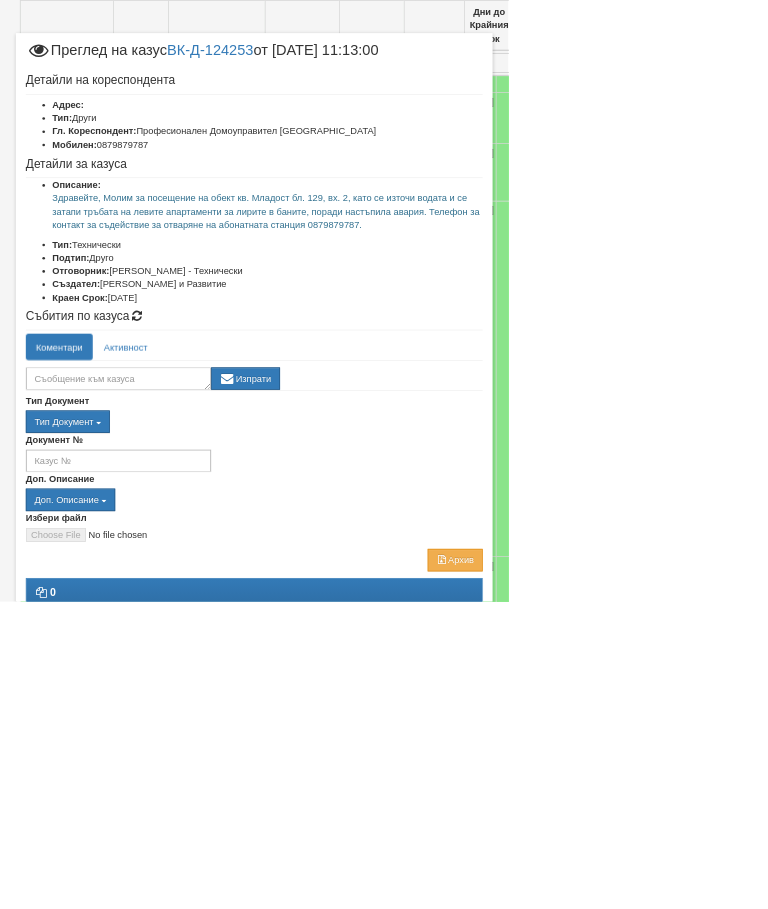 click on "Отказ" at bounding box center [693, 1040] 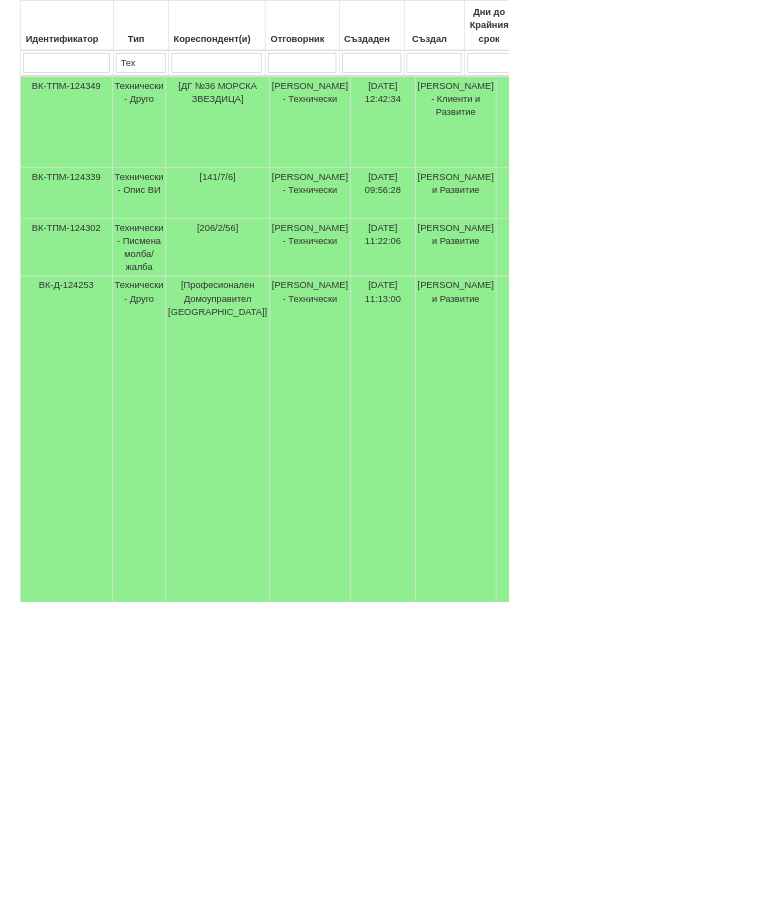 scroll, scrollTop: 519, scrollLeft: 0, axis: vertical 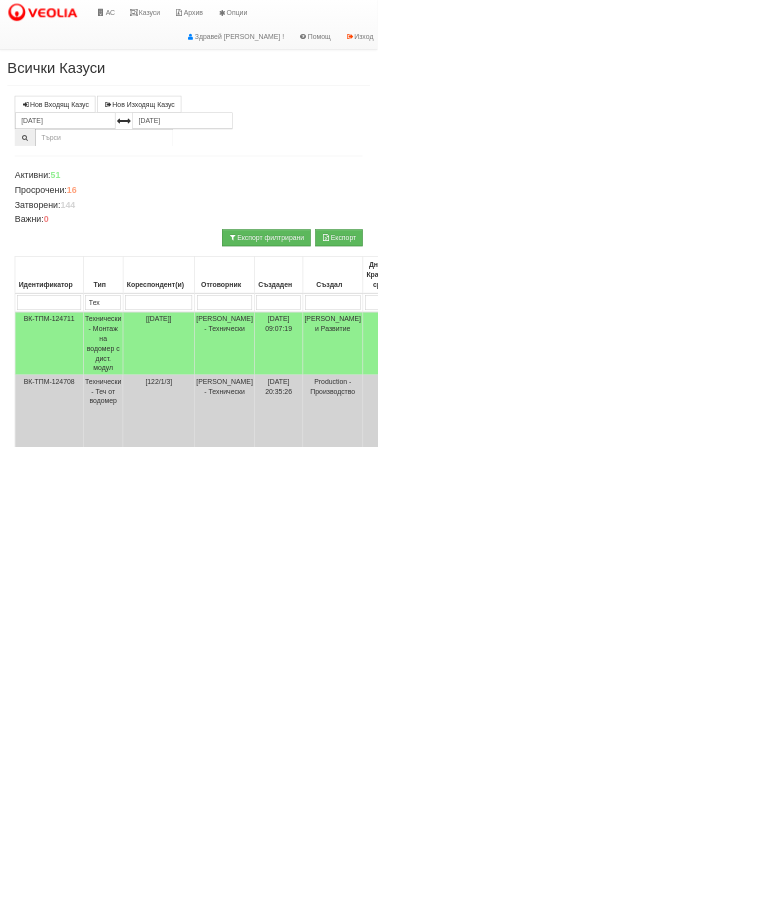 click on "Технически - Монтаж на водомер с дист. модул" at bounding box center (210, 1140) 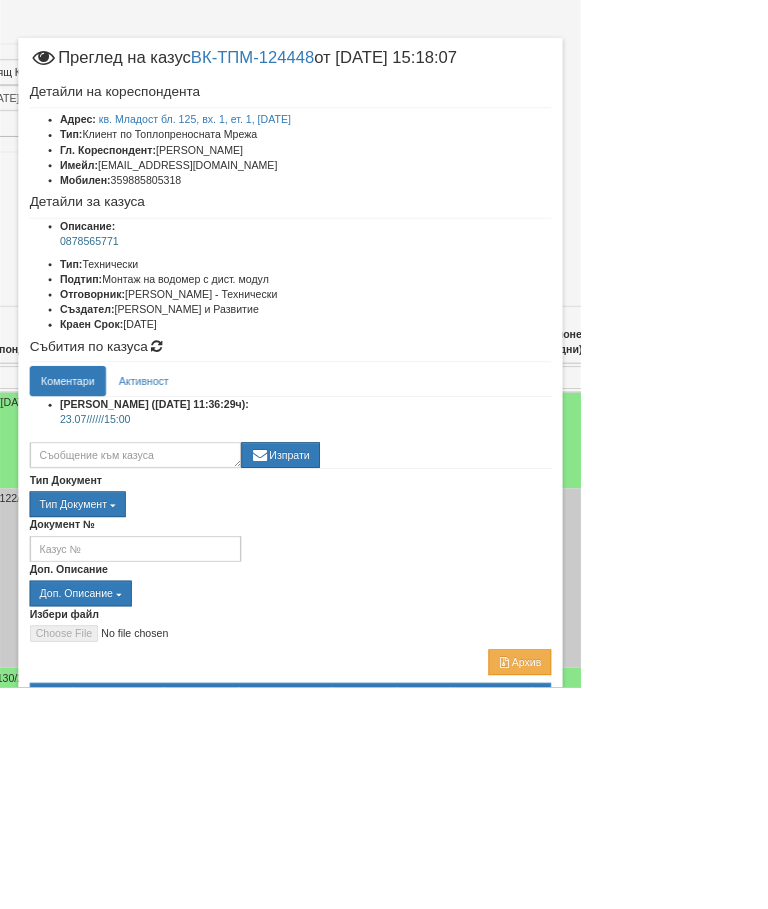 scroll, scrollTop: 116, scrollLeft: 300, axis: both 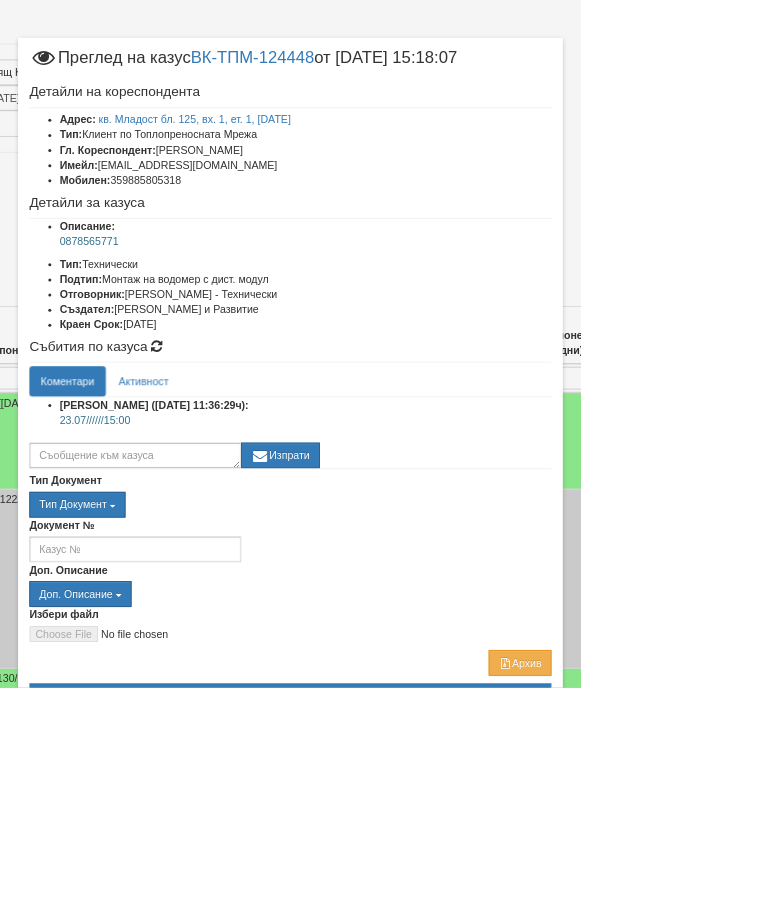 click on "Приключи казуса" at bounding box center [384, 1043] 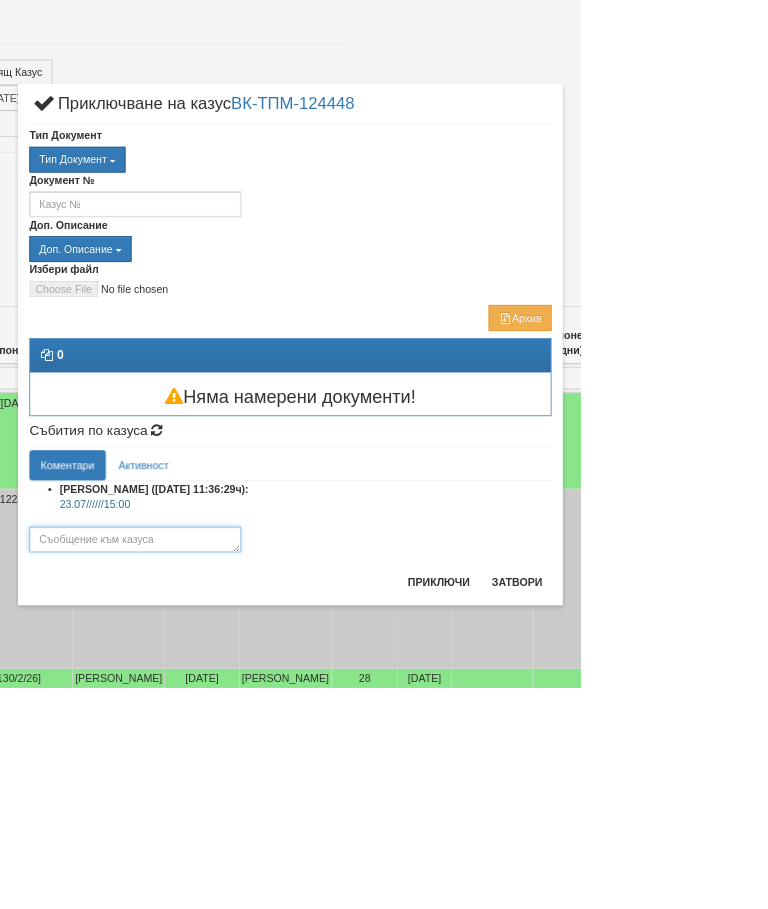 click at bounding box center [179, 713] 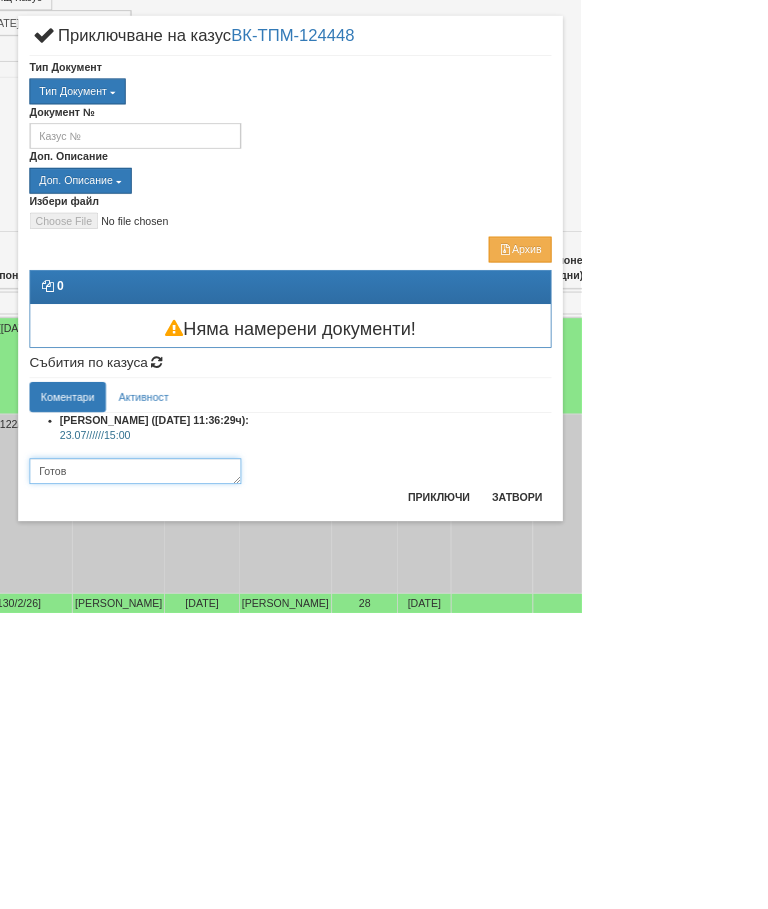 type on "Готов" 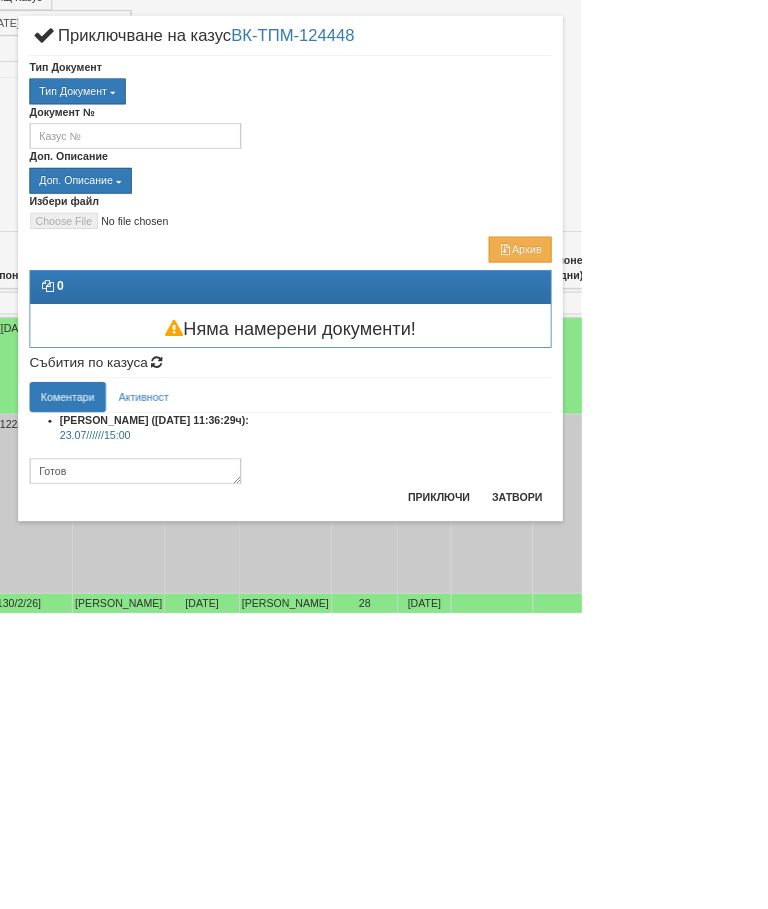 click on "Приключи" at bounding box center [580, 757] 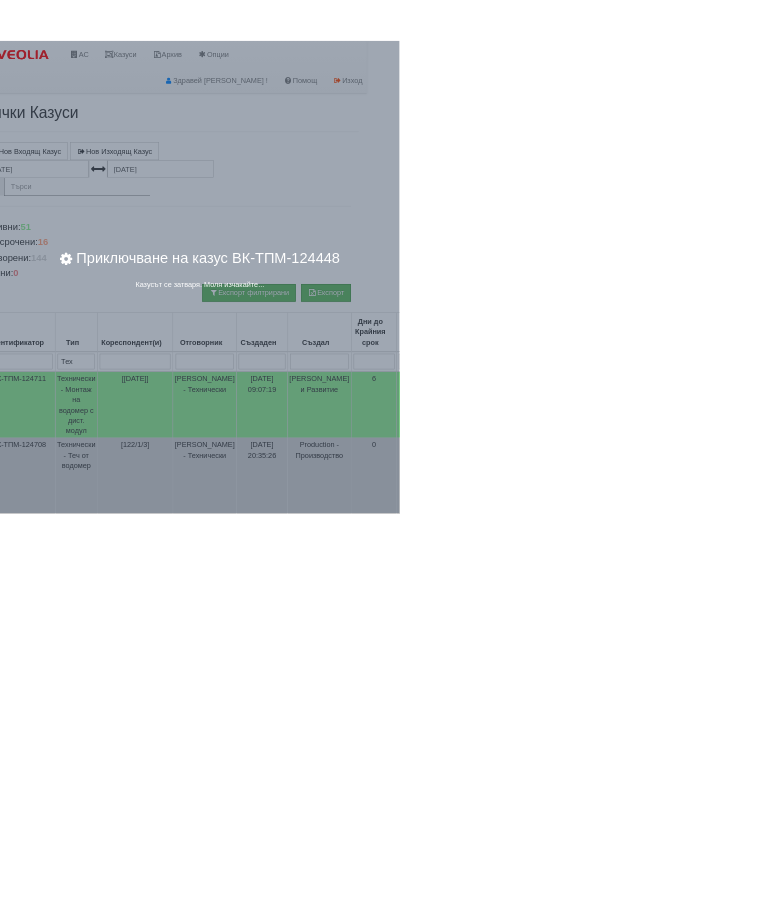 scroll, scrollTop: 0, scrollLeft: 33, axis: horizontal 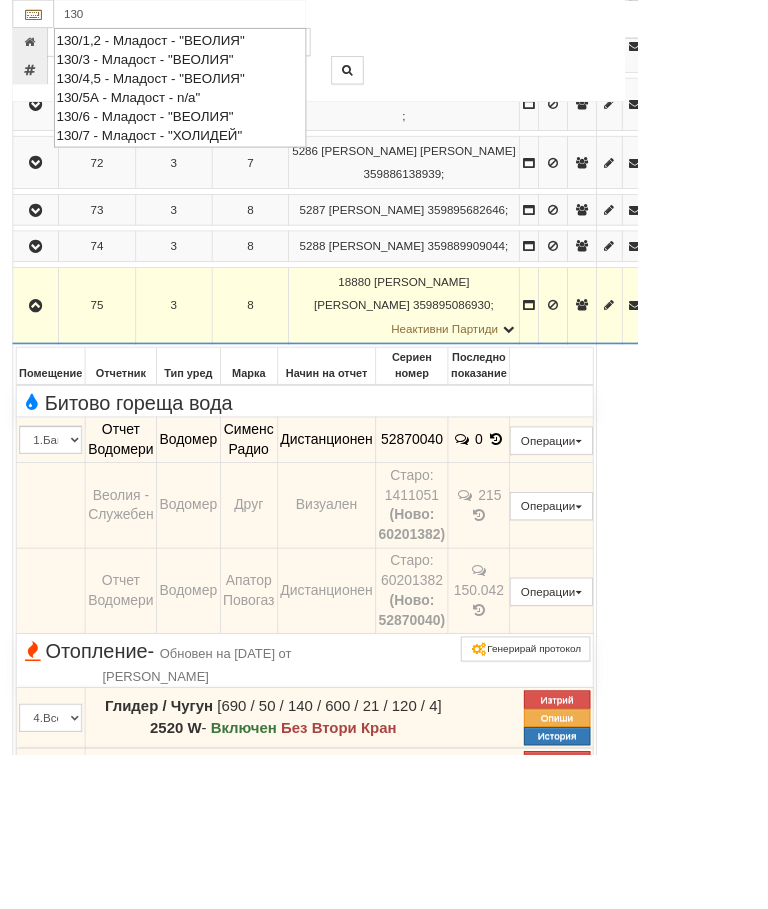 click on "130/1,2 - Младост - "ВЕОЛИЯ"" at bounding box center (217, 48) 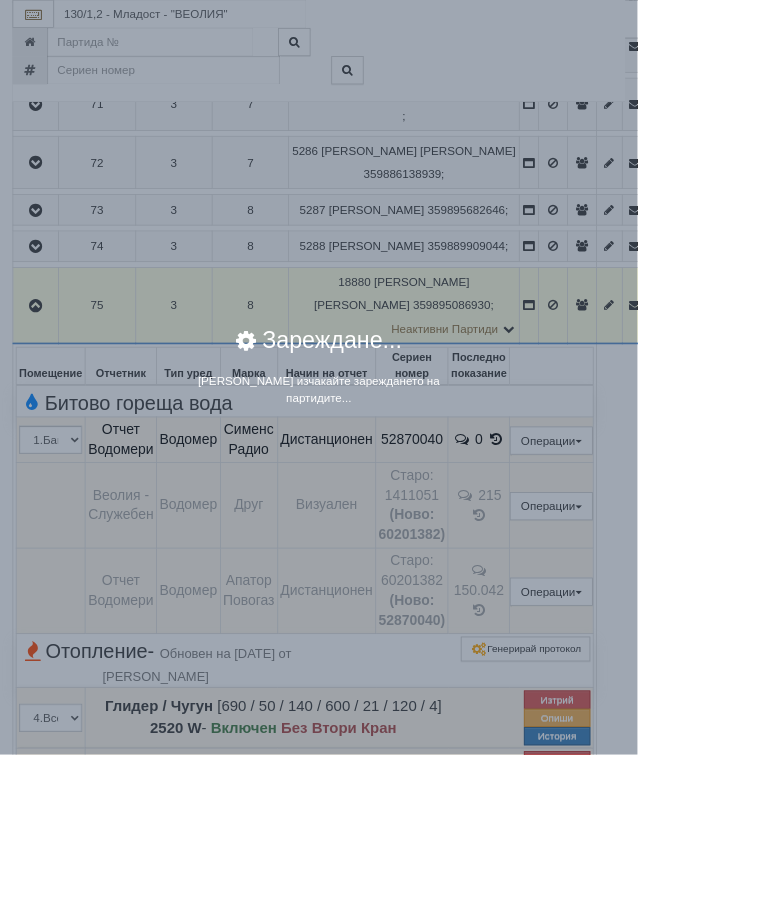 scroll, scrollTop: 1728, scrollLeft: 0, axis: vertical 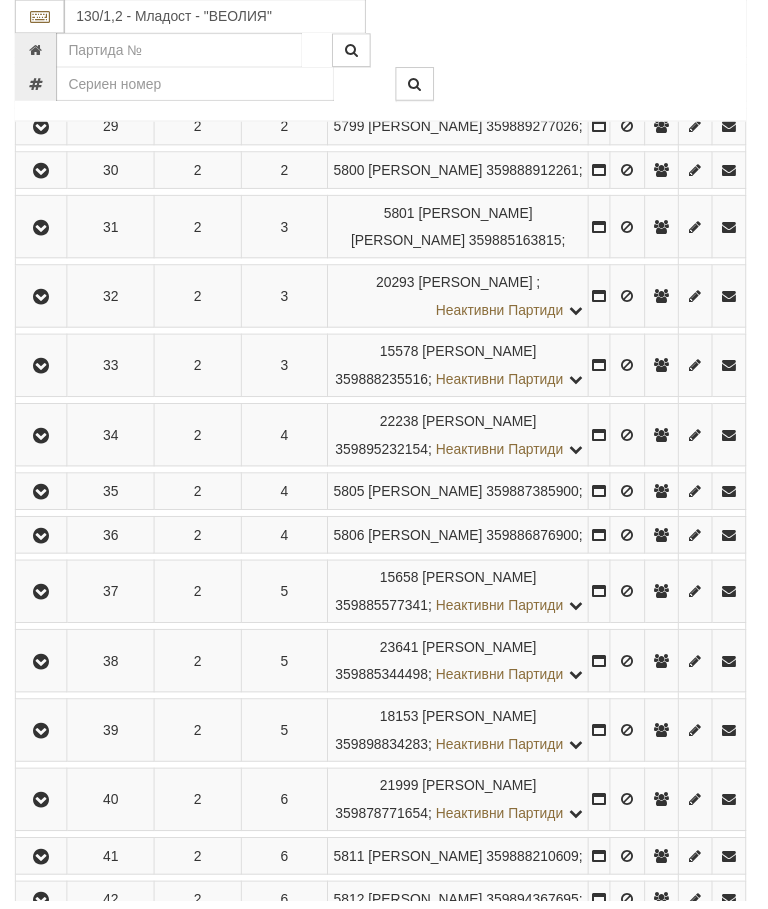 click at bounding box center (42, -42) 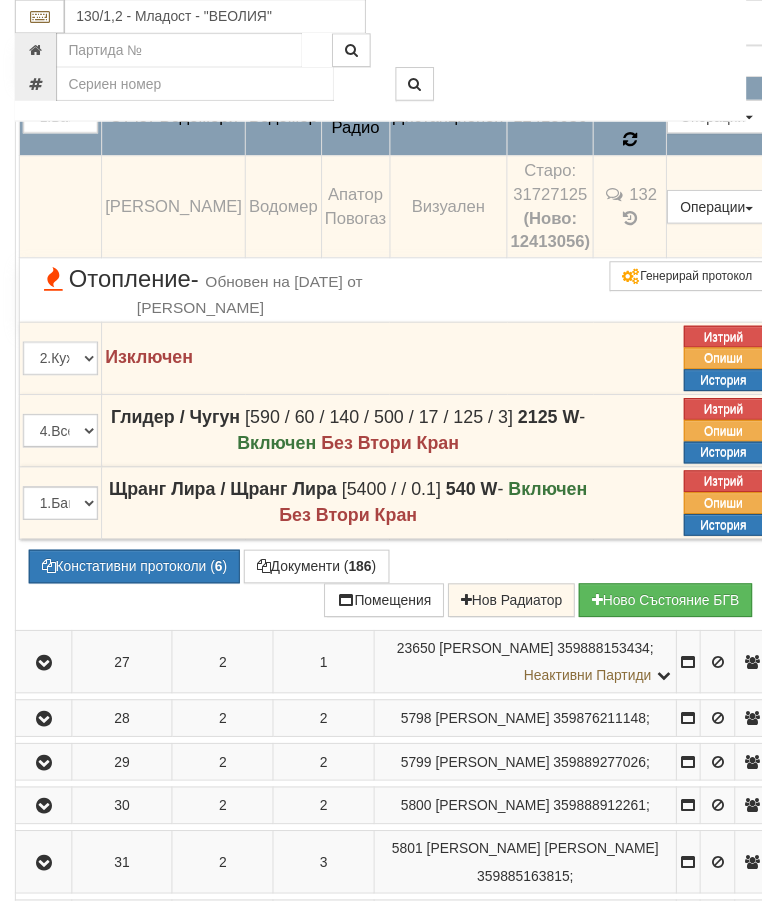click at bounding box center (636, 141) 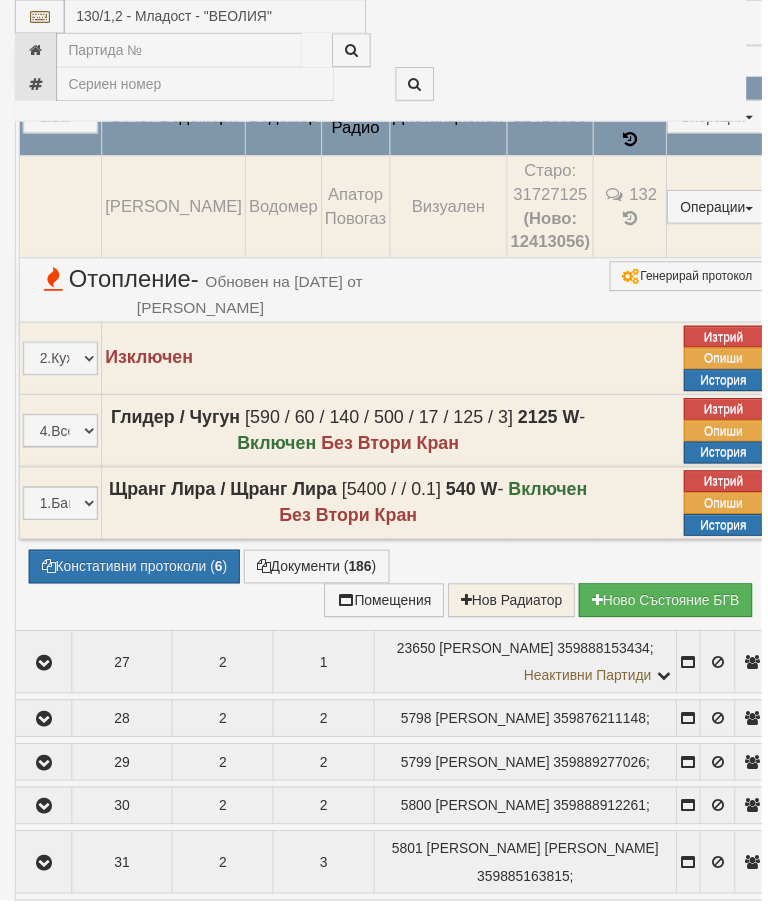 select on "10" 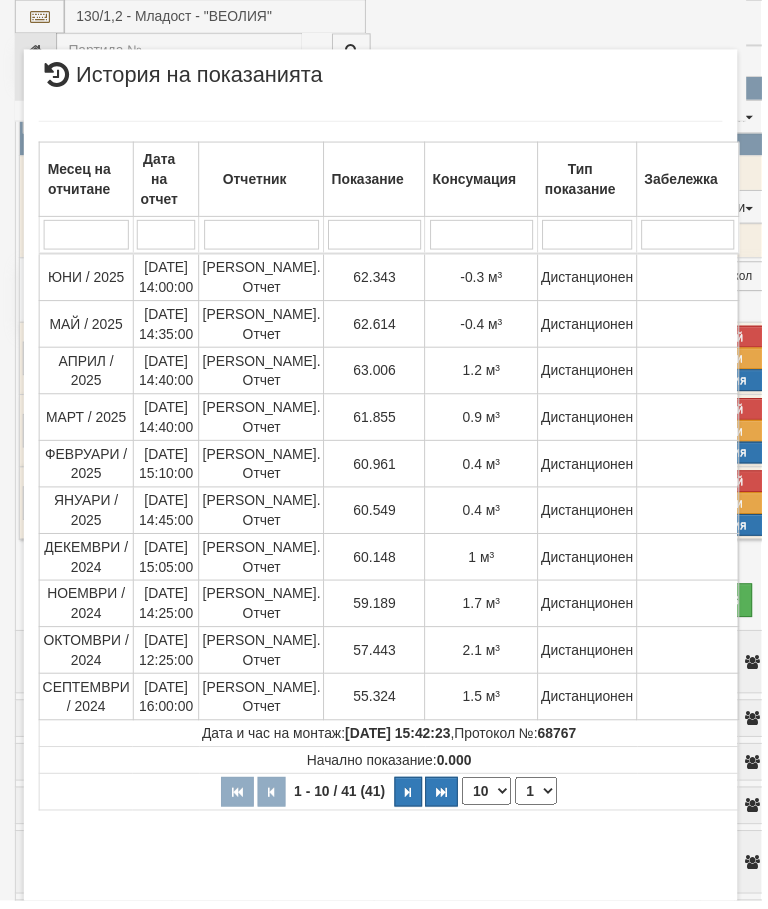 click at bounding box center (412, 799) 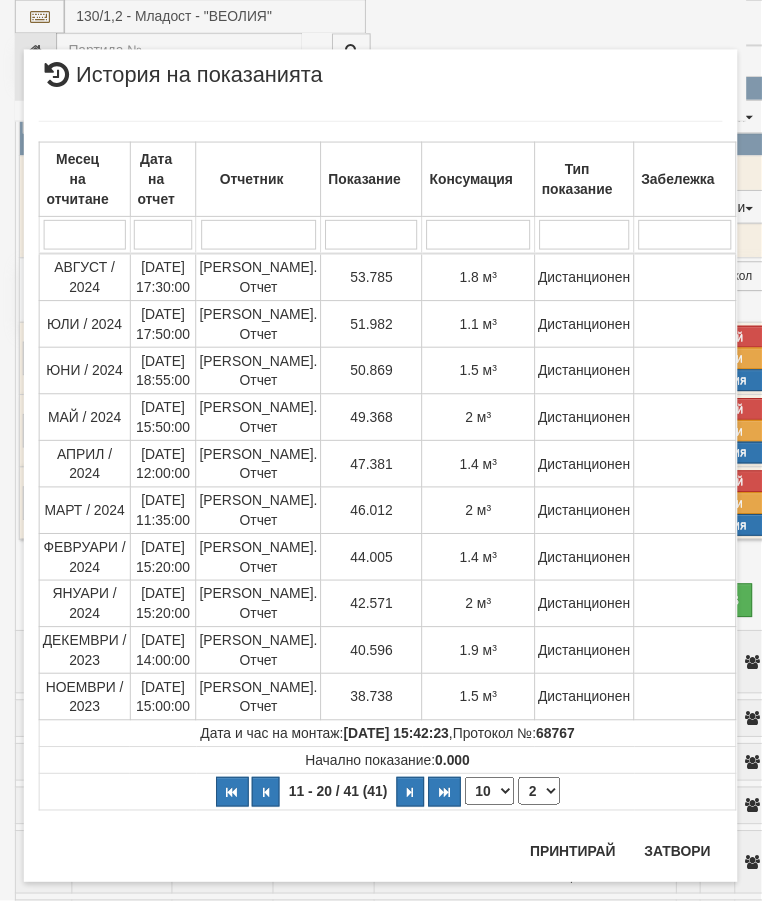 click at bounding box center [414, 799] 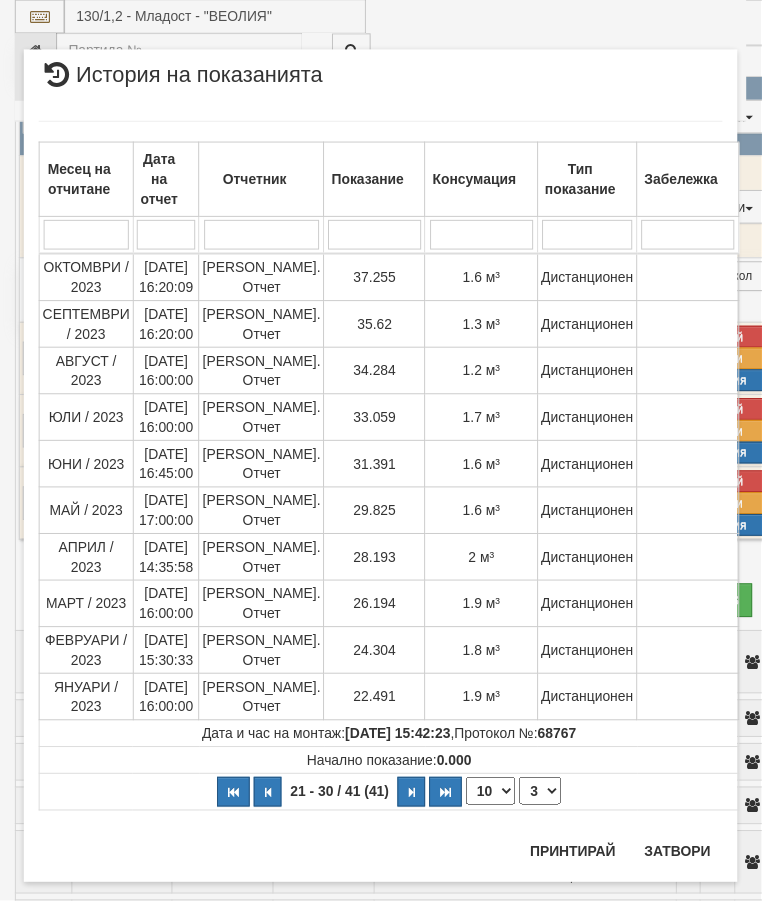 click at bounding box center [415, 799] 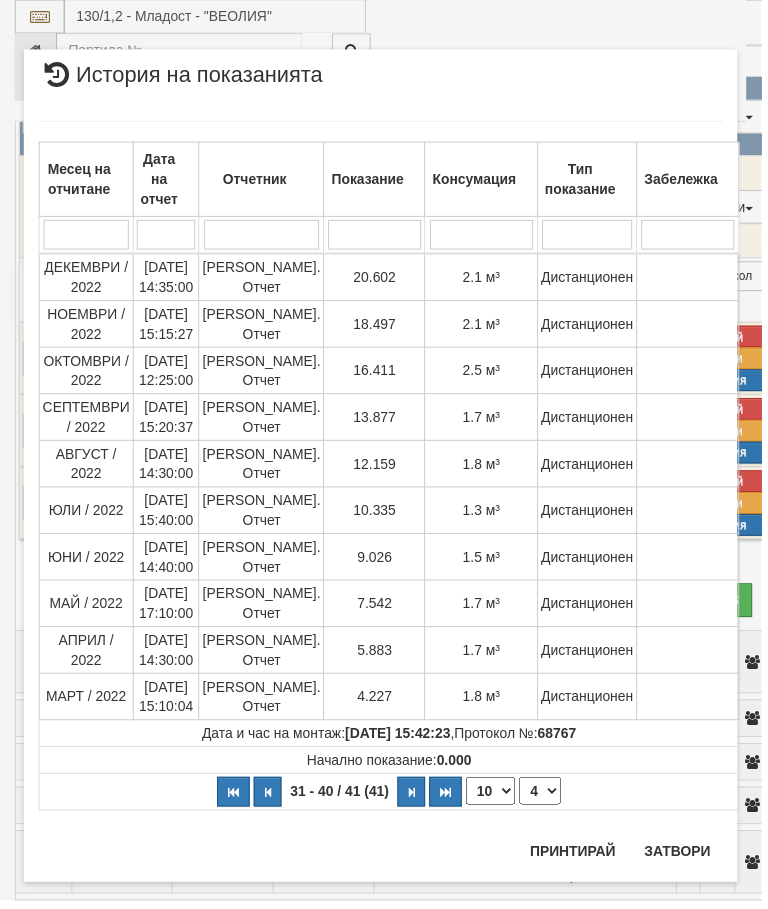 click at bounding box center [415, 799] 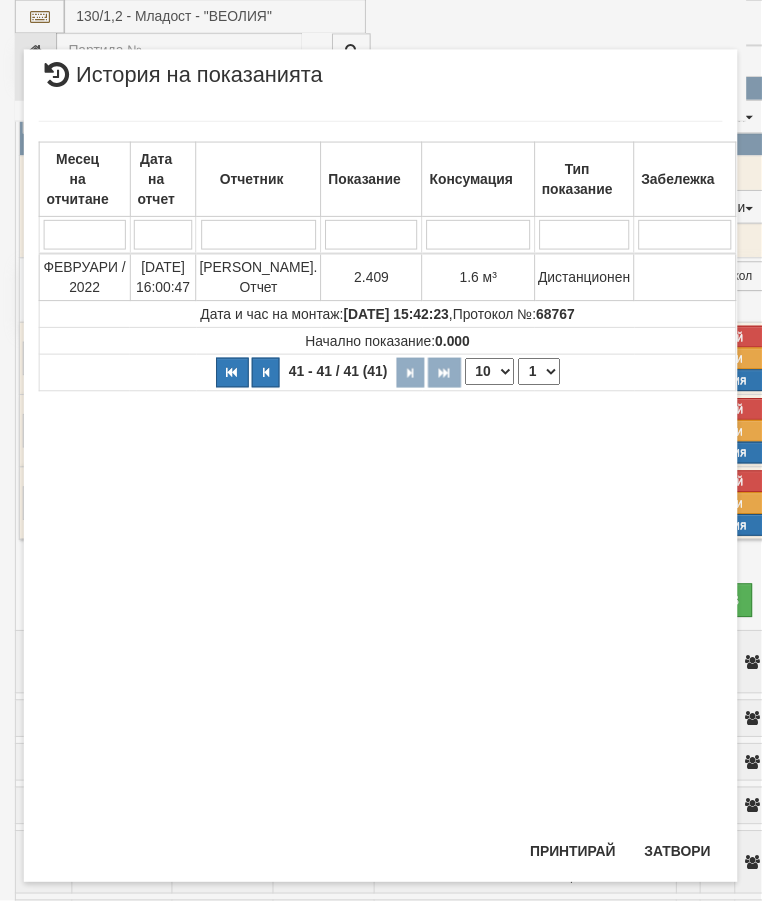 select on "5" 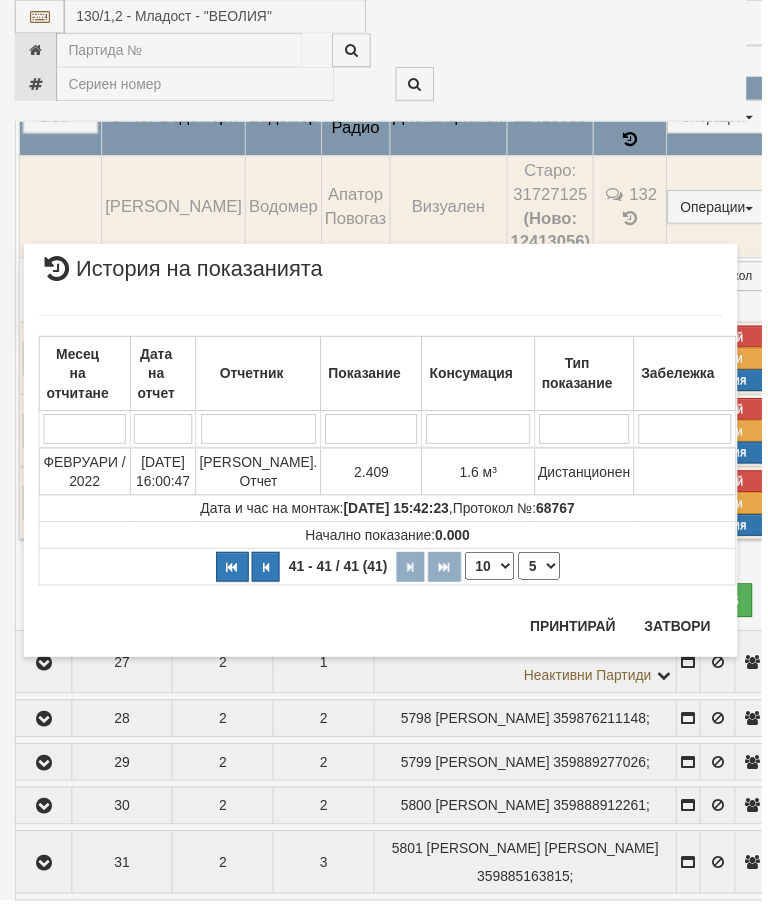 click on "Затвори" at bounding box center (683, 632) 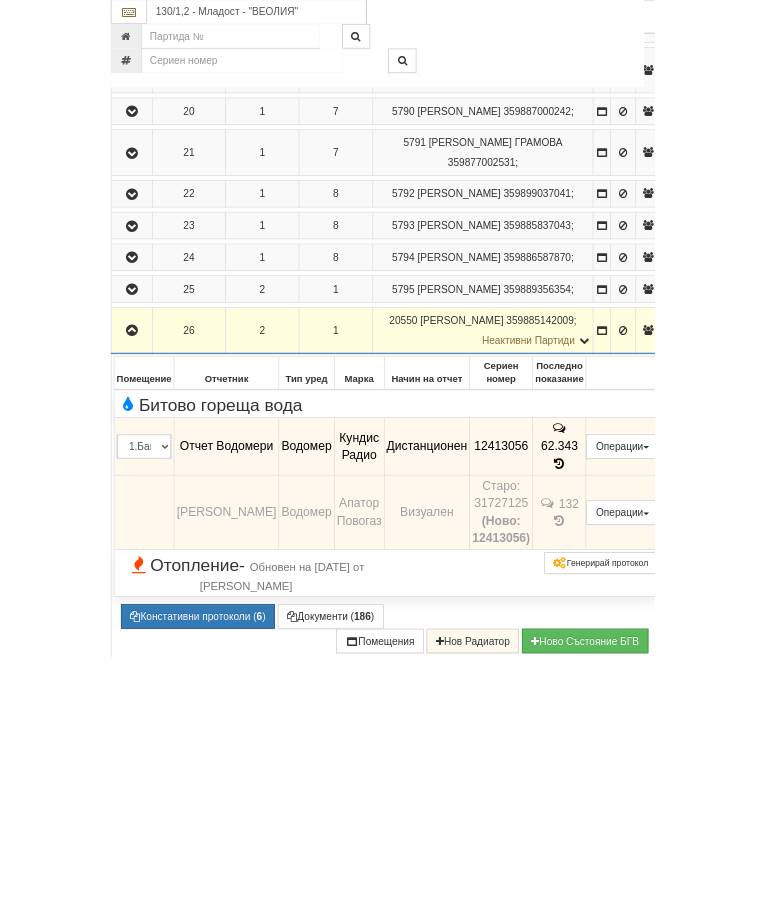 scroll, scrollTop: 1668, scrollLeft: 0, axis: vertical 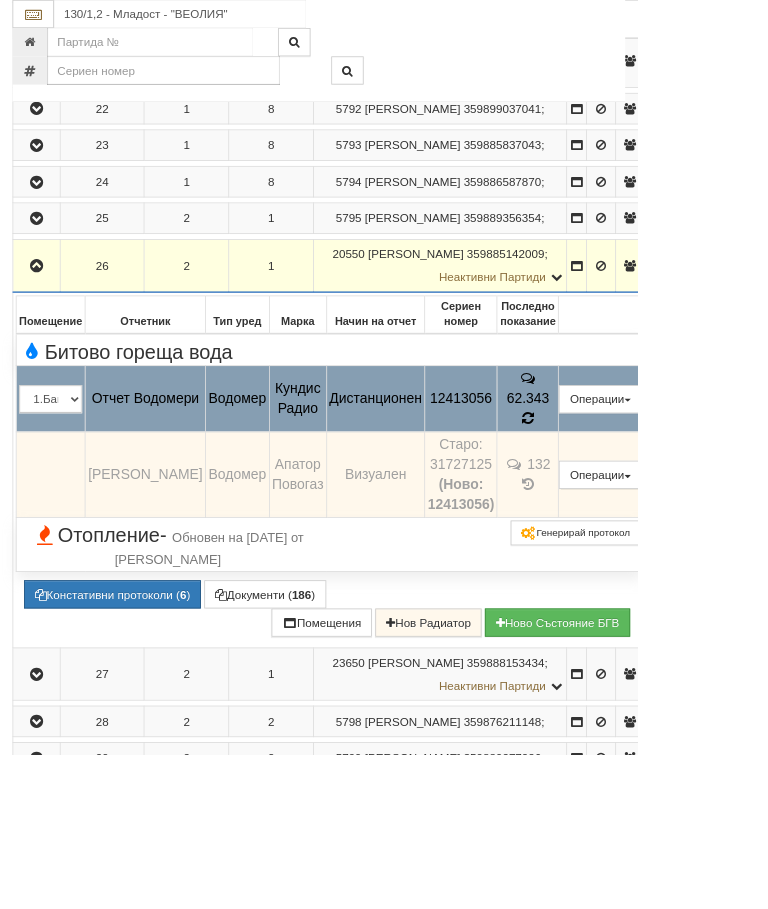 click at bounding box center [636, 504] 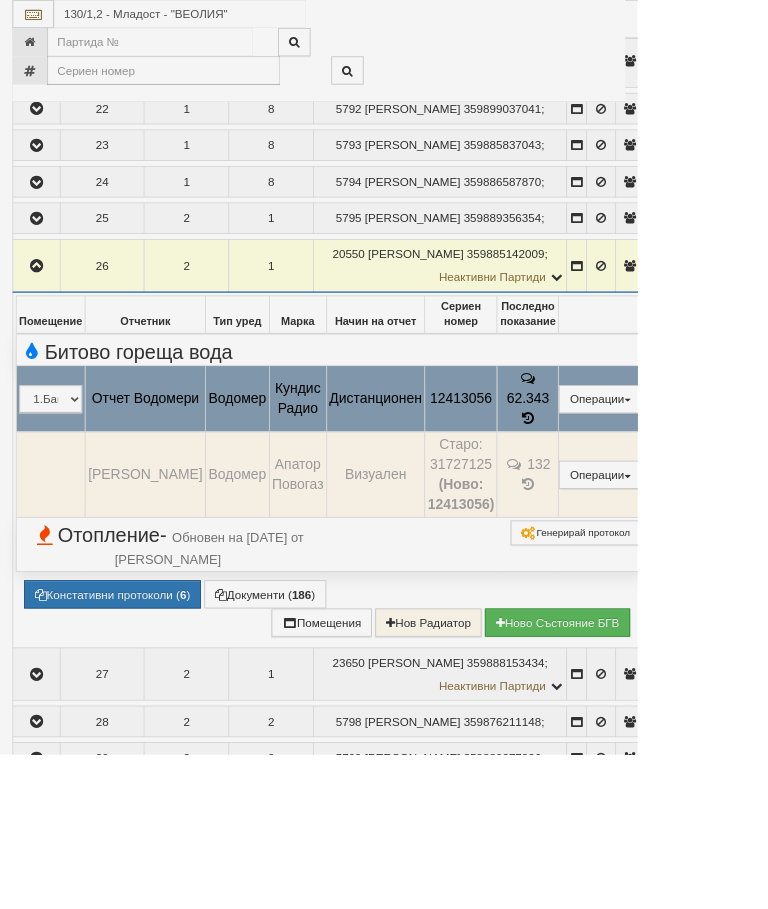 select on "10" 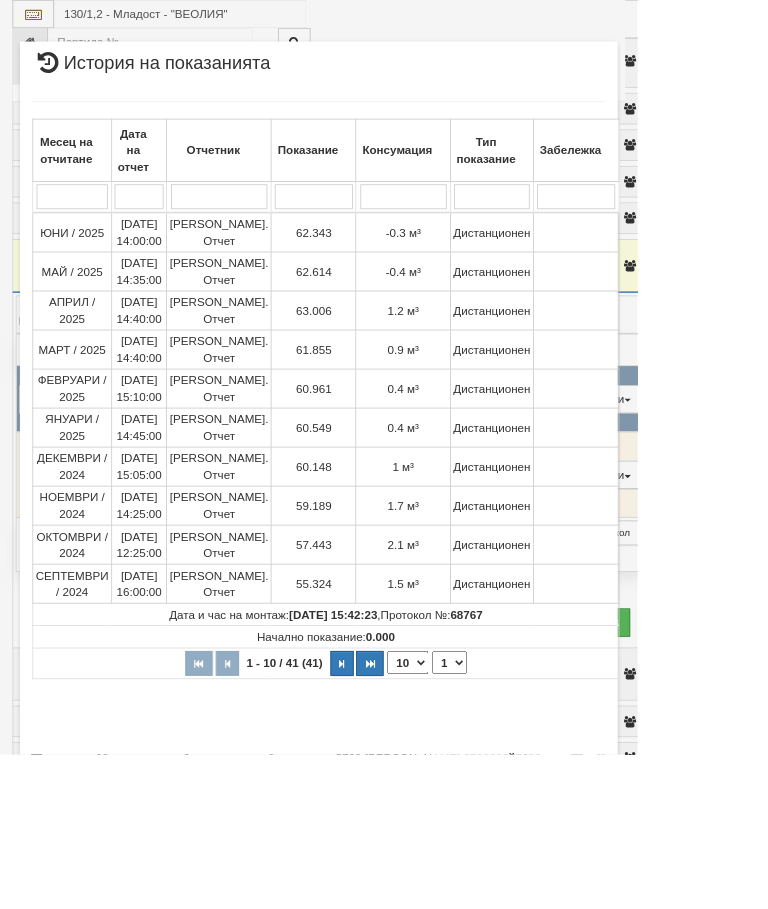 click on "Затвори" at bounding box center [683, 914] 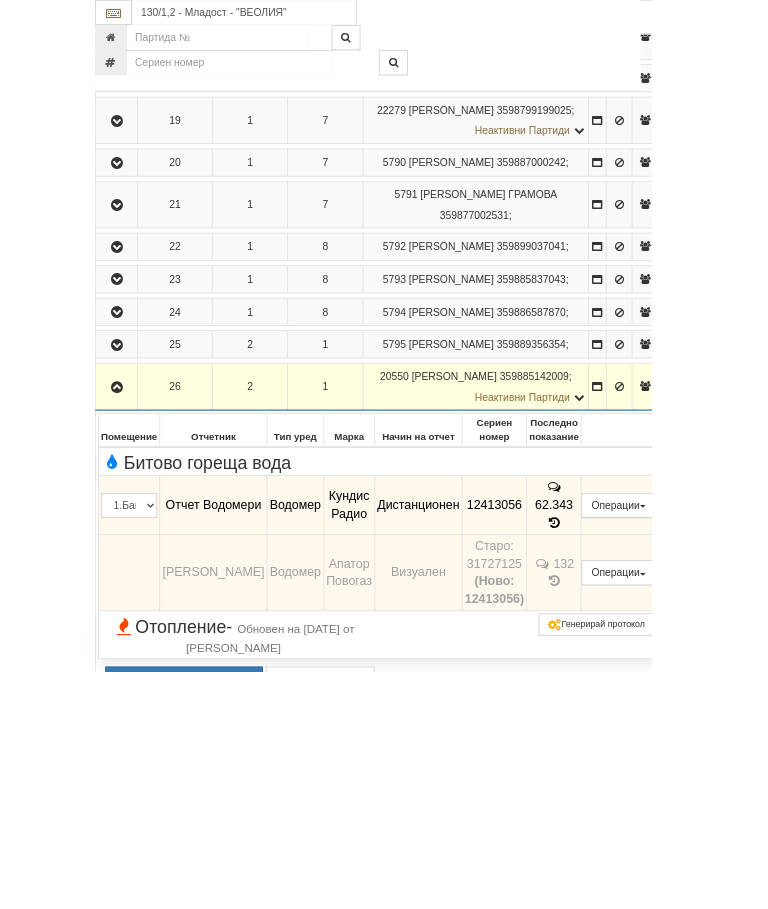 scroll, scrollTop: 1553, scrollLeft: 0, axis: vertical 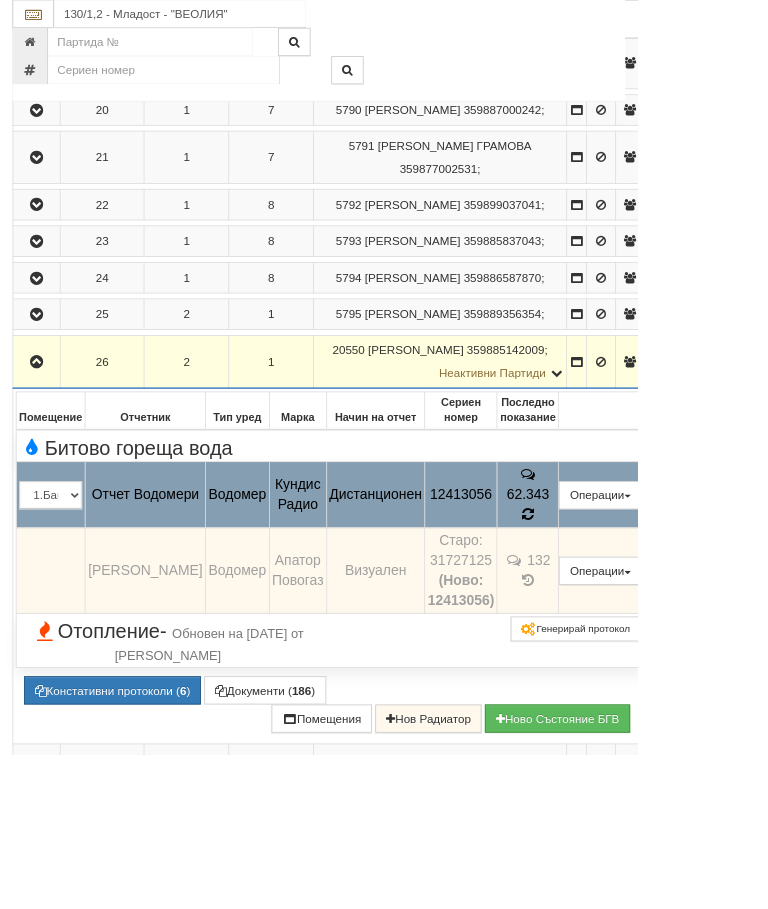 click at bounding box center (636, 619) 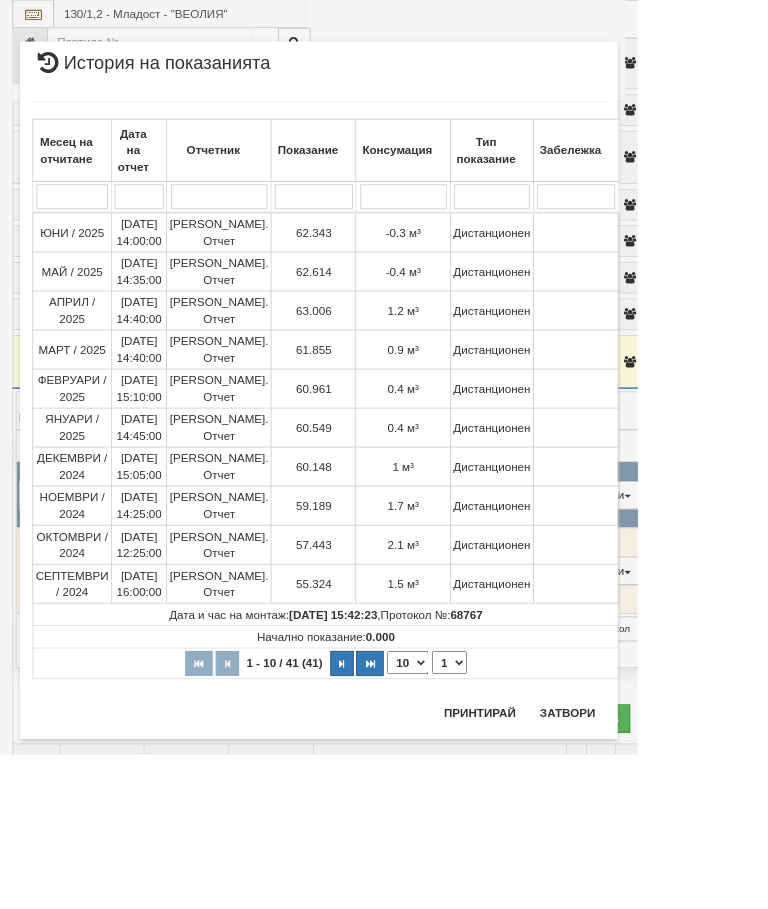 scroll, scrollTop: 1782, scrollLeft: 48, axis: both 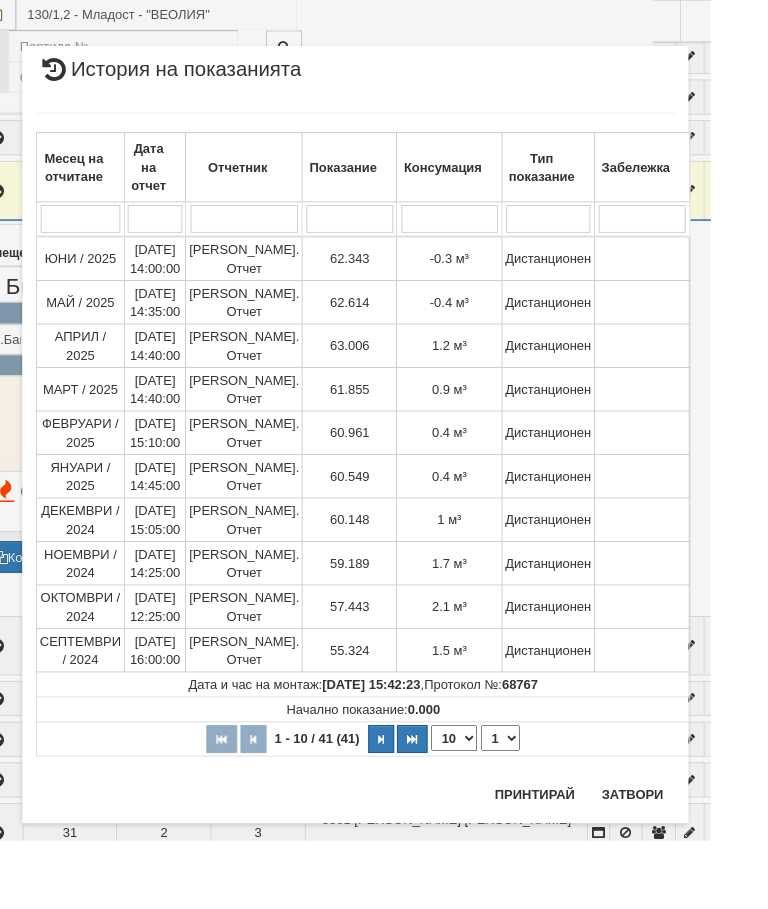 click on "Затвори" at bounding box center [683, 859] 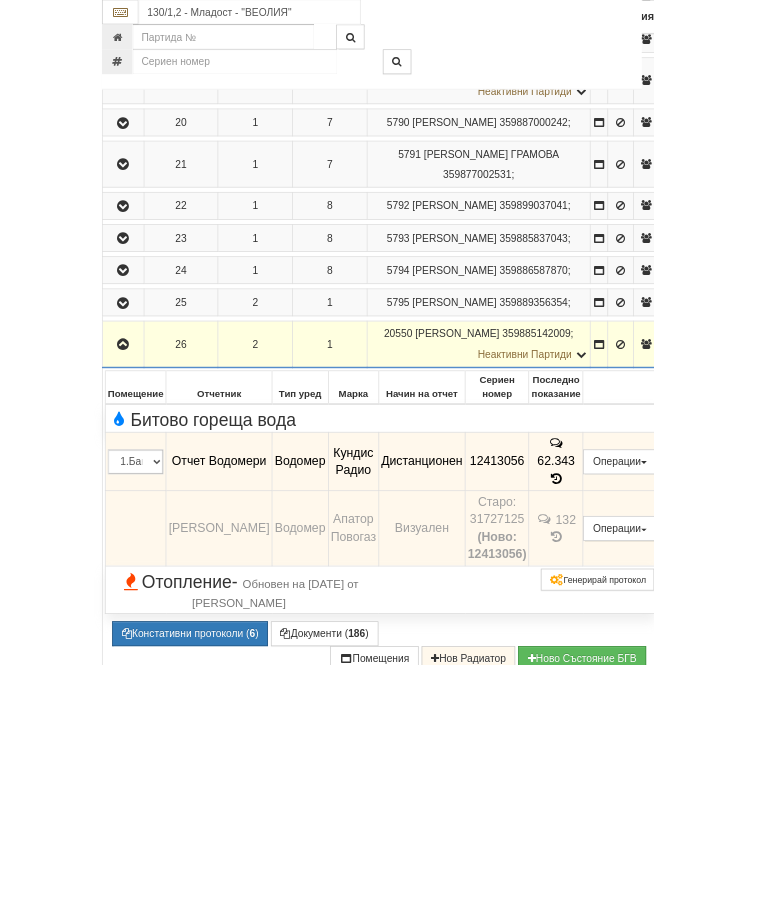 scroll, scrollTop: 1678, scrollLeft: 0, axis: vertical 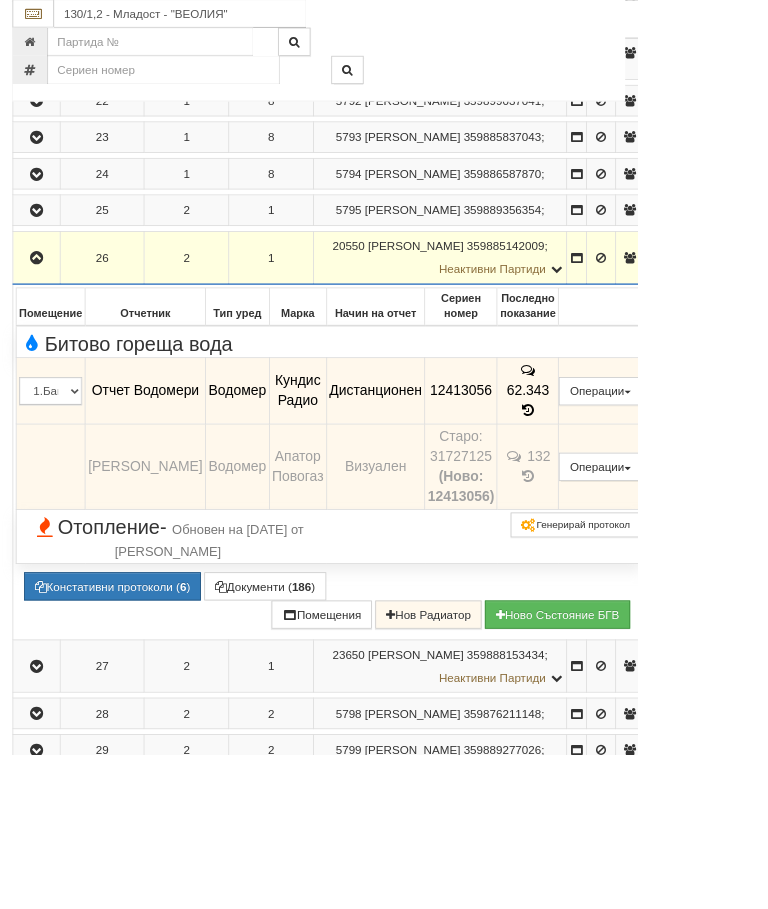 click on "Ап.
Вх.
Ет.
Клиентска информация
1
1
1
5771
[PERSON_NAME]
359883377097
1   1 2" at bounding box center (427, 447) 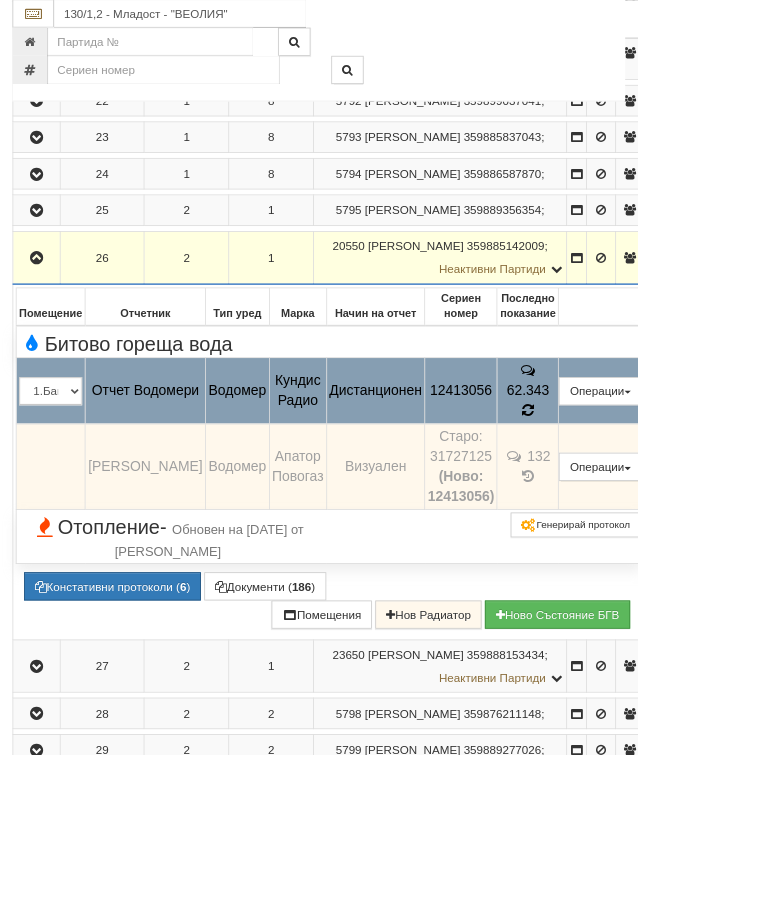 click at bounding box center [635, 494] 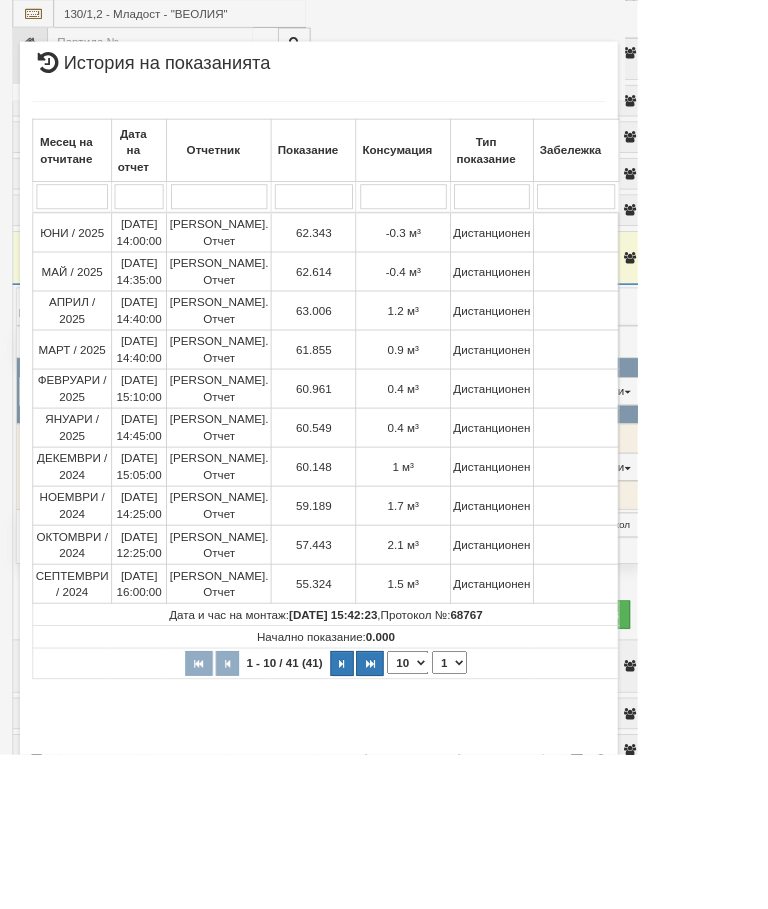 click on "Затвори" at bounding box center (683, 977) 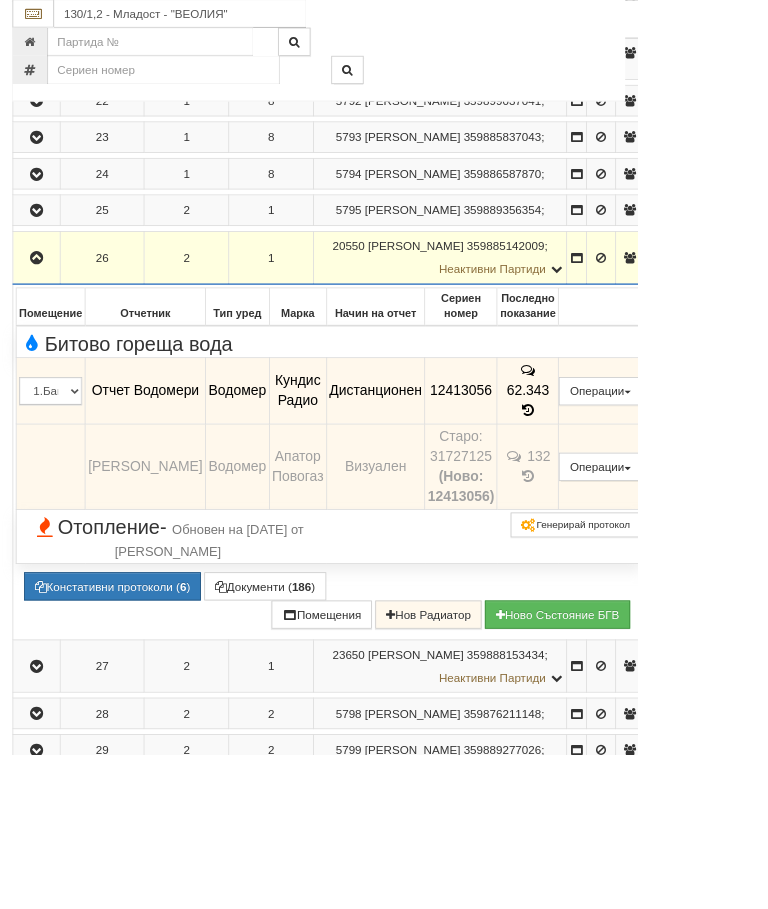 click on "62.343" at bounding box center (636, 471) 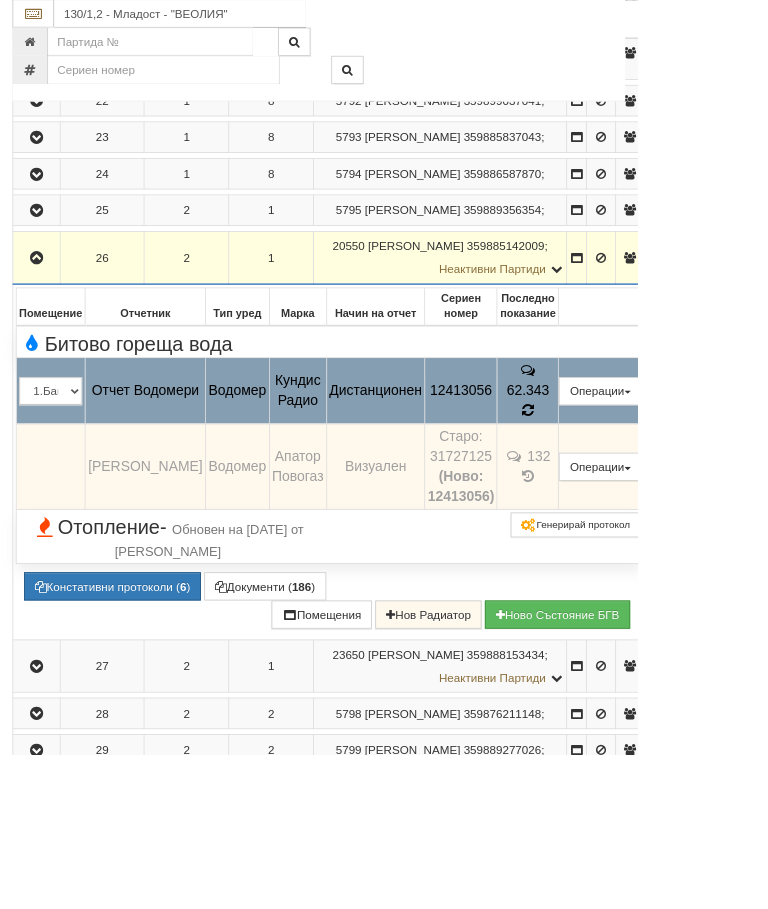 click at bounding box center (636, 494) 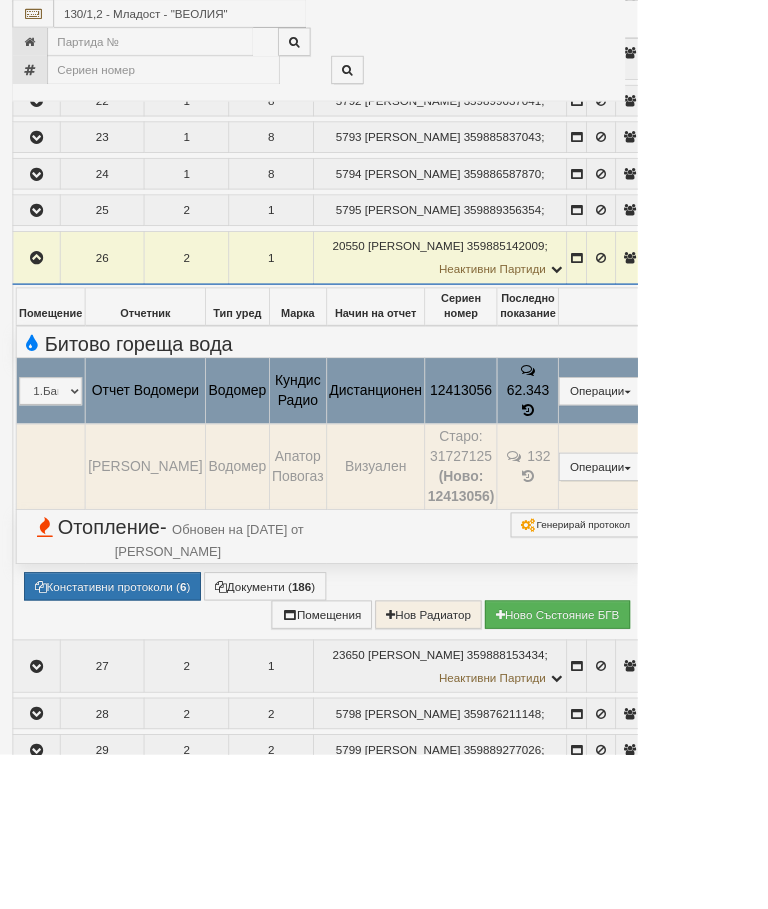 select on "10" 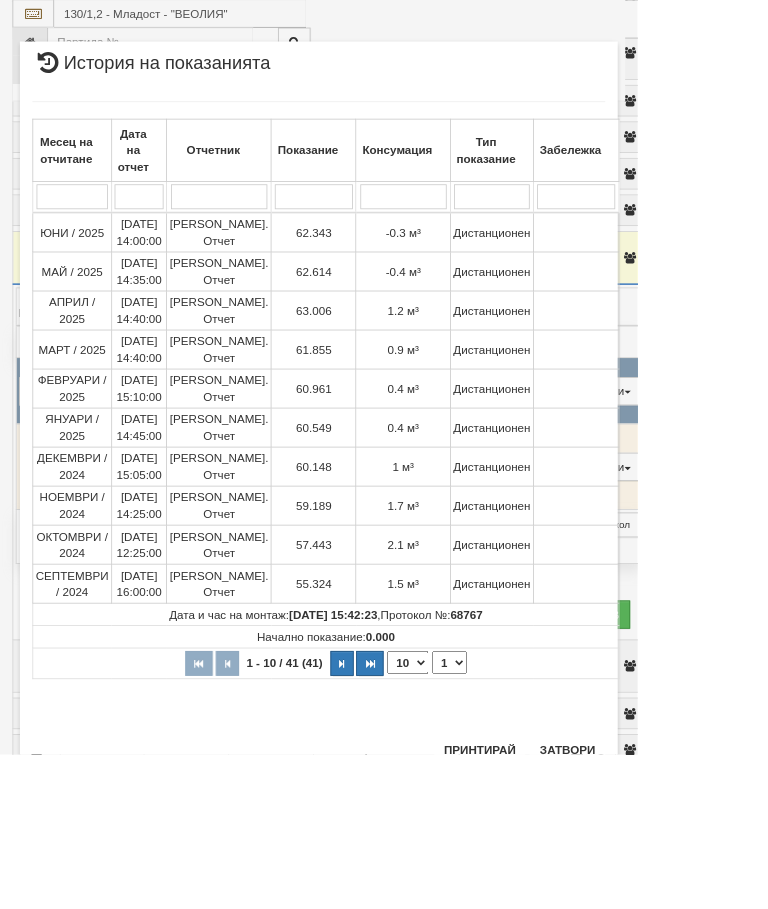 click on "Затвори" at bounding box center (683, 903) 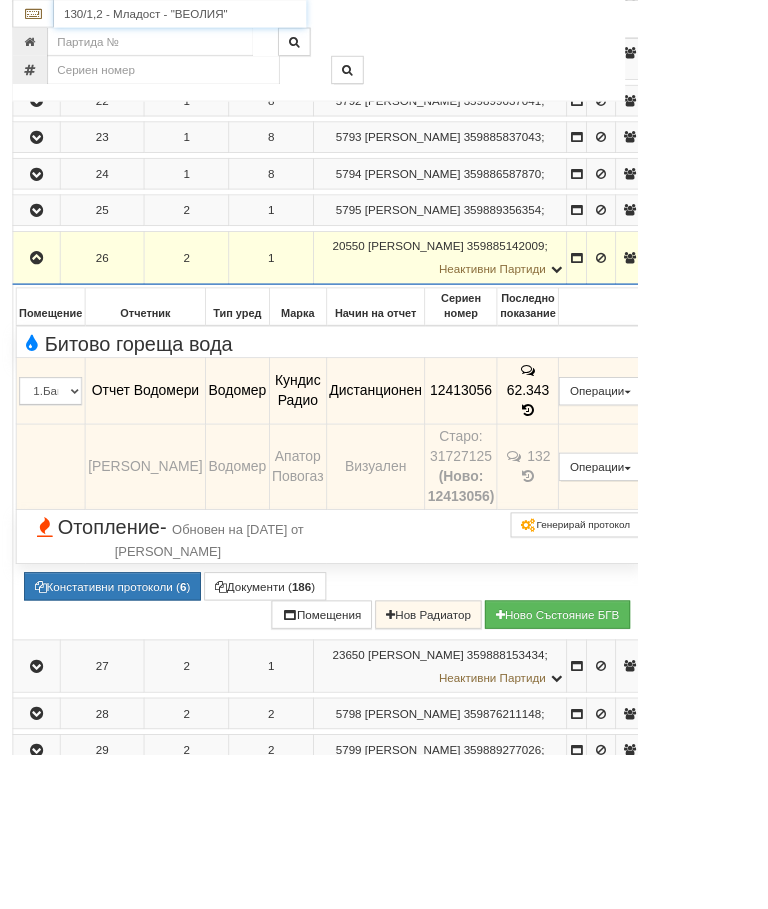 click on "130/1,2 - Младост - "ВЕОЛИЯ"" at bounding box center (217, 17) 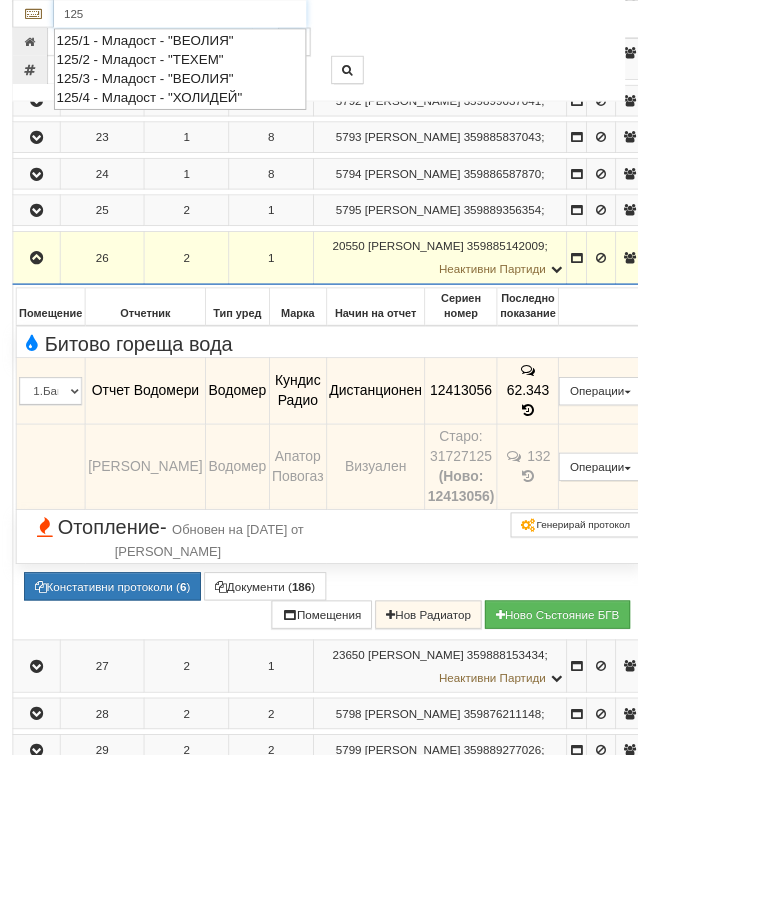 click on "125" at bounding box center (217, 17) 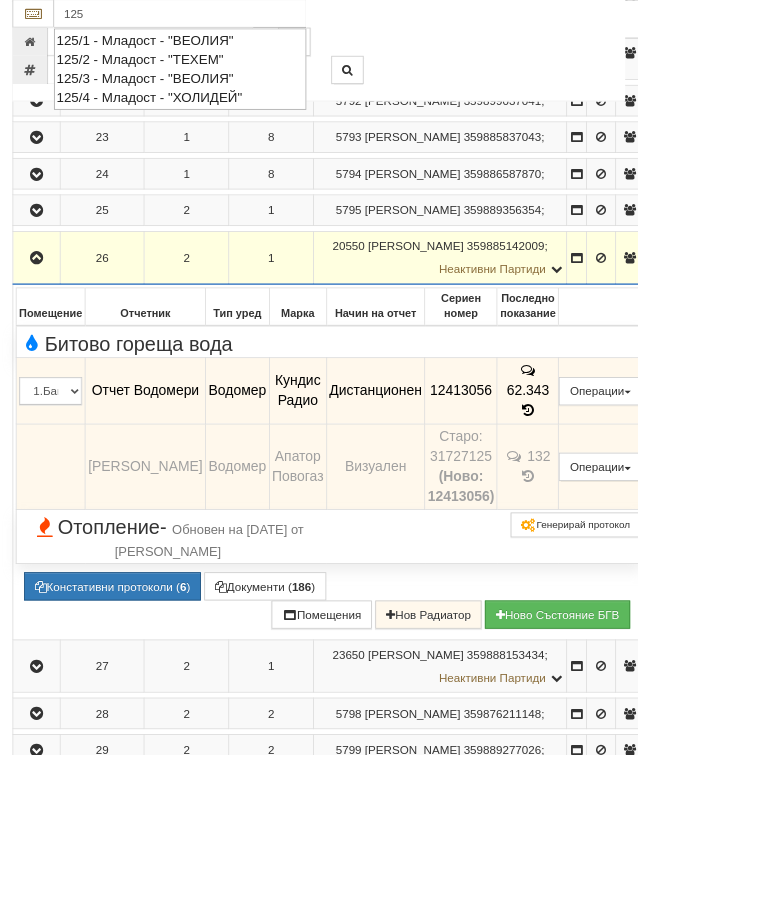 type on "125/1 - Младост - "ВЕОЛИЯ"" 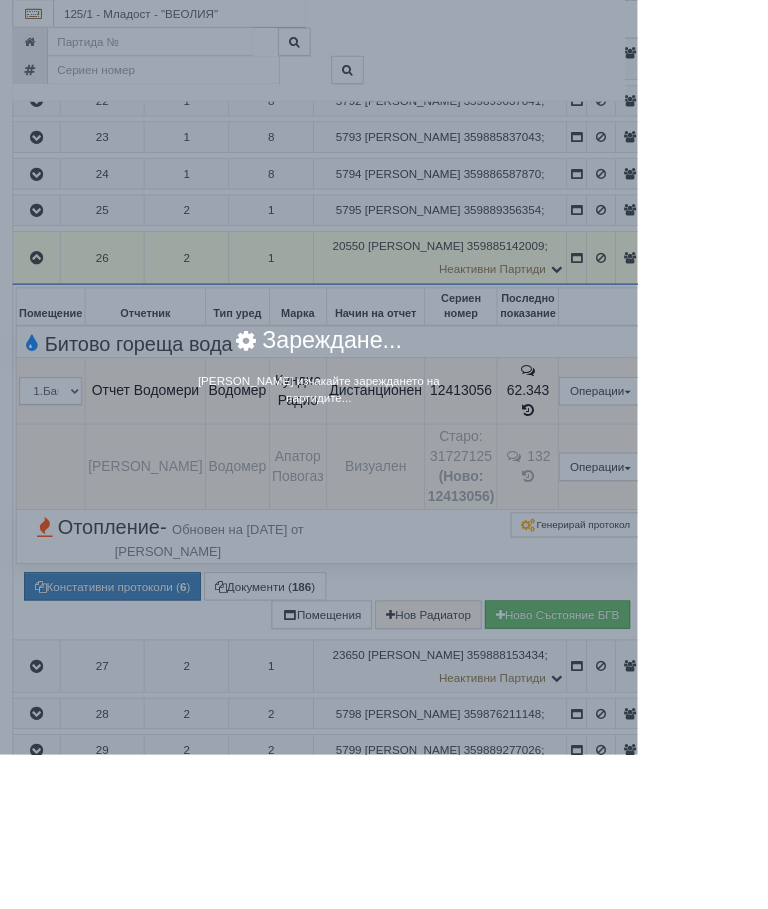 scroll, scrollTop: 1678, scrollLeft: 0, axis: vertical 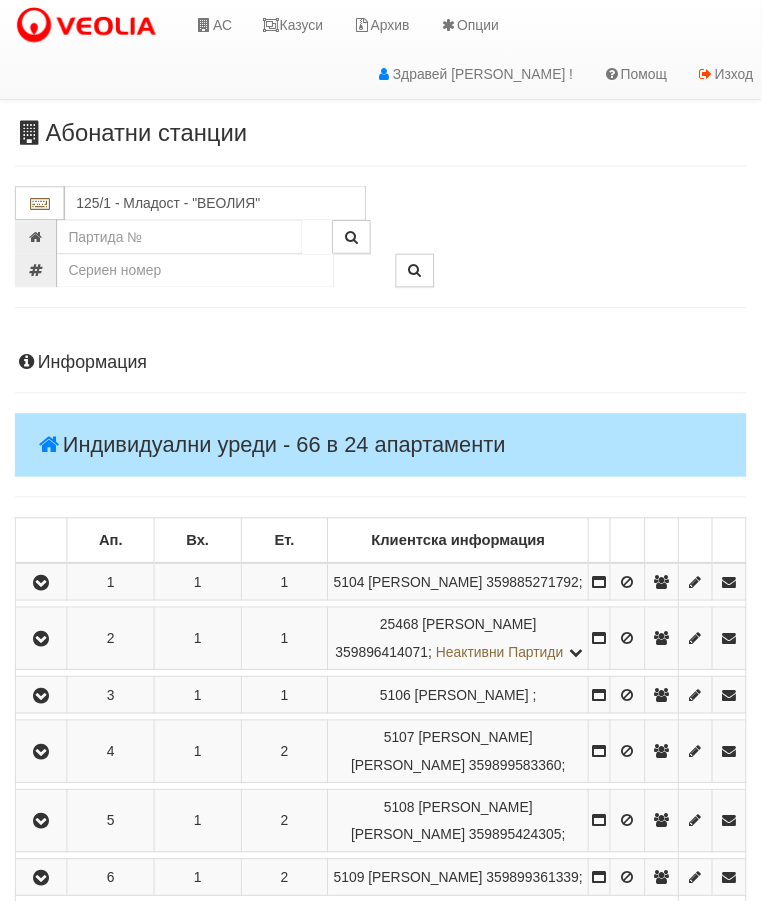 click at bounding box center [42, 588] 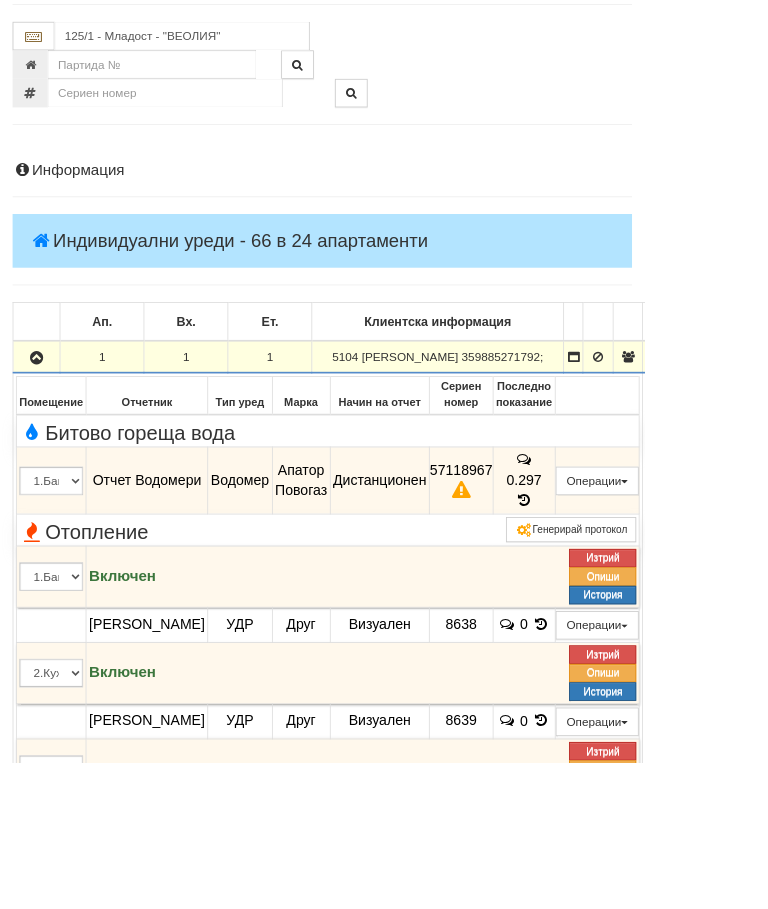 scroll, scrollTop: 390, scrollLeft: 48, axis: both 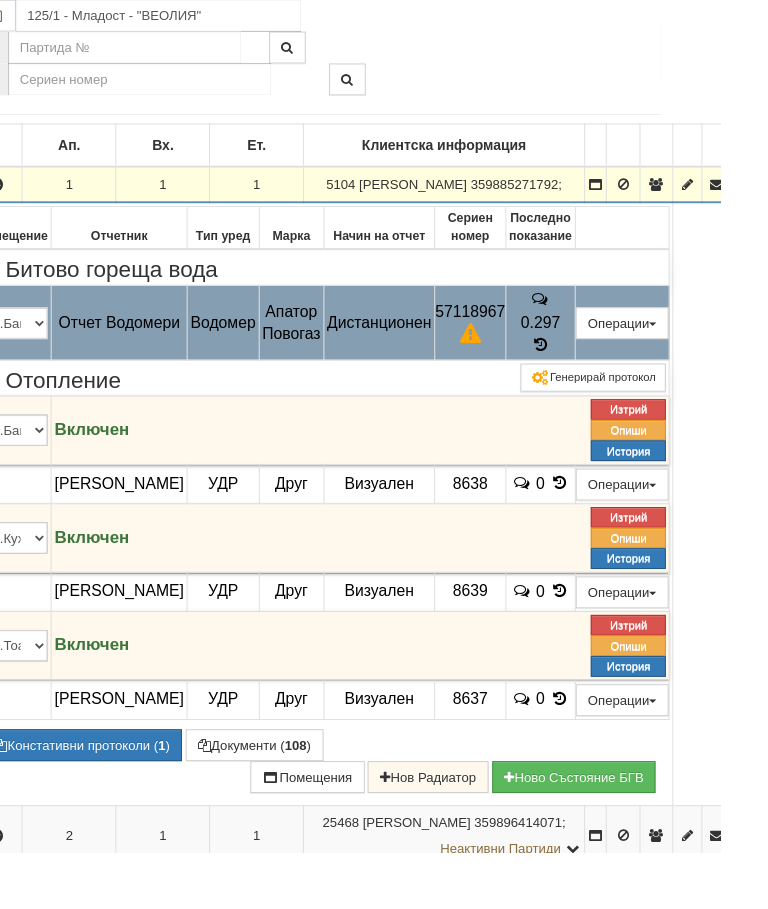 click on "Подмяна" at bounding box center [0, 0] 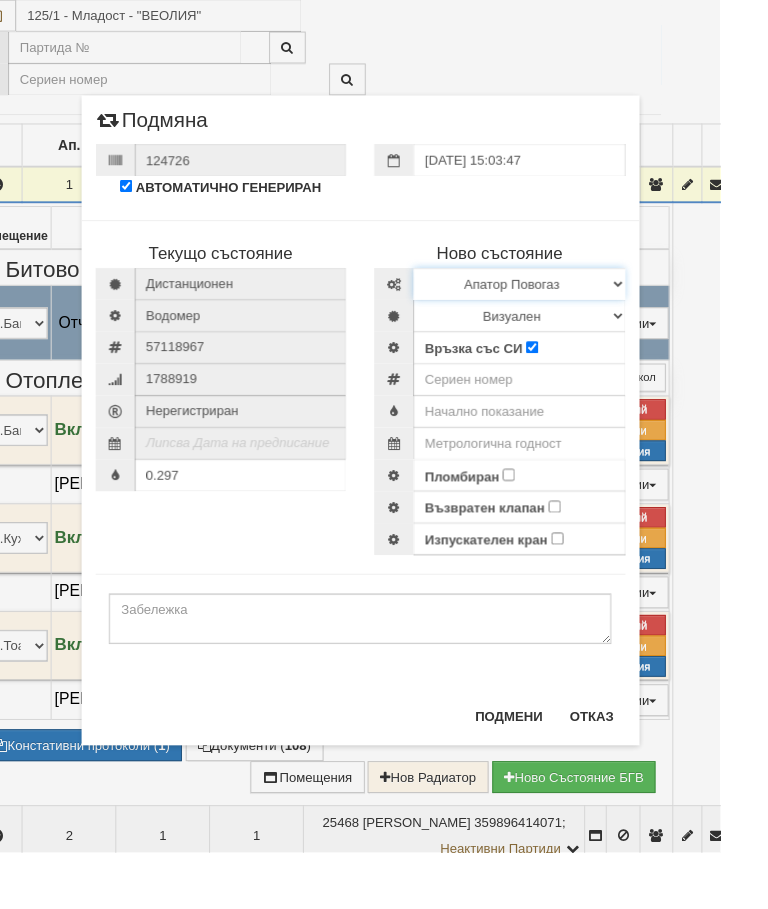 click on "Избери Марка и модел
Апатор Повогаз
Друг
Кундис Радио
Сименс Визуален
Сименс Радио
Техем" at bounding box center (554, 303) 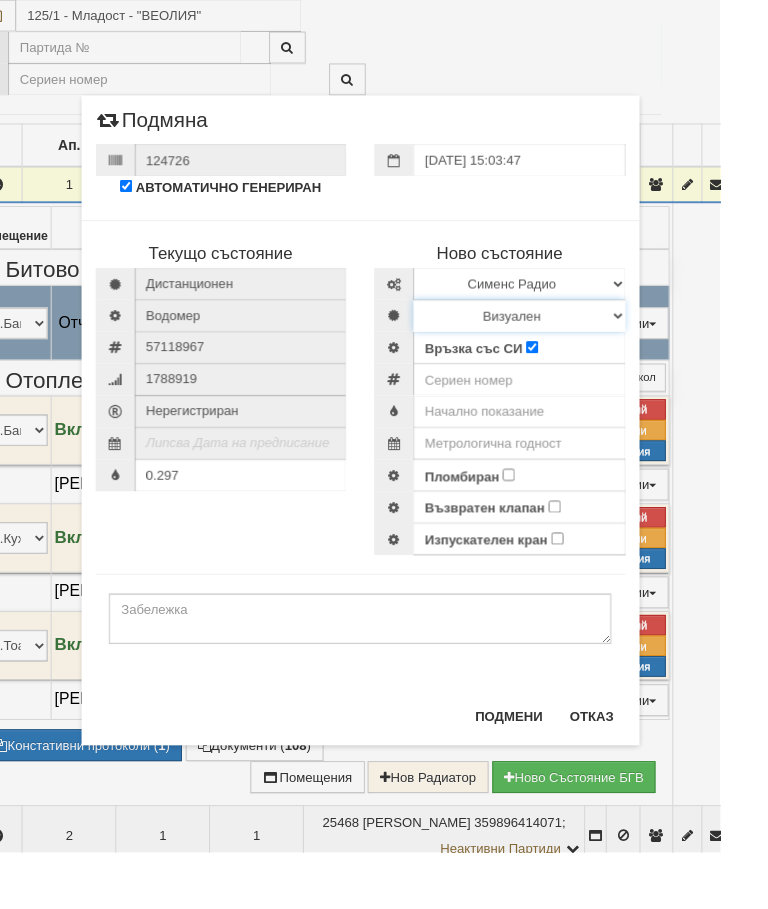 click on "Визуален
Дистанционен
Изолирана линия БГВ
Няма Oтклонение БГВ
Няма Щранг БГВ" at bounding box center (554, 337) 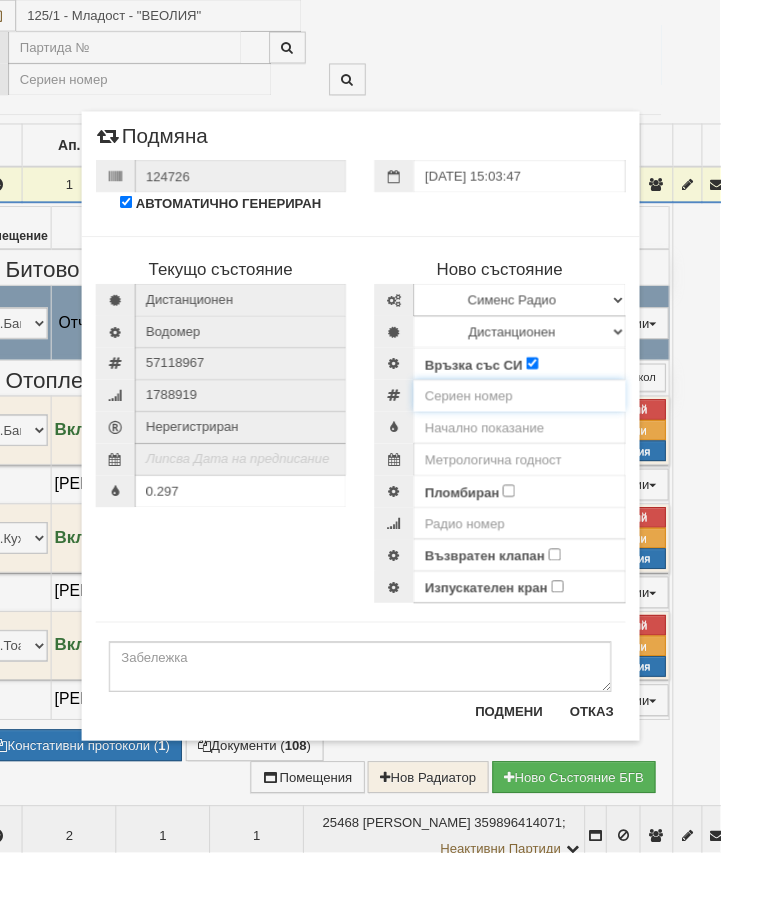 click at bounding box center (554, 422) 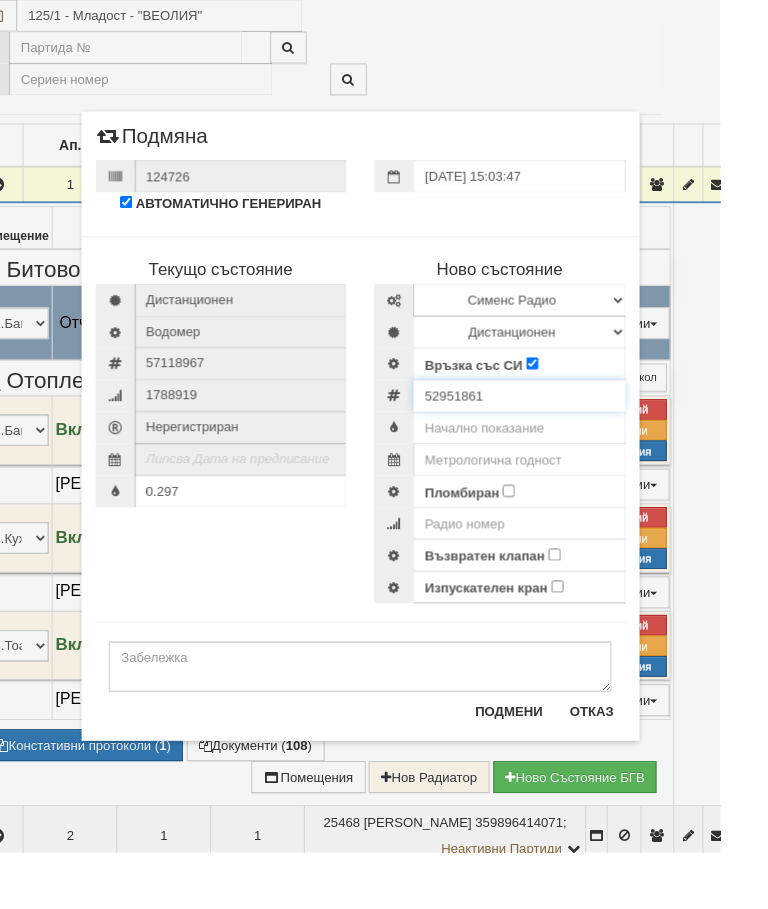 type on "52951861" 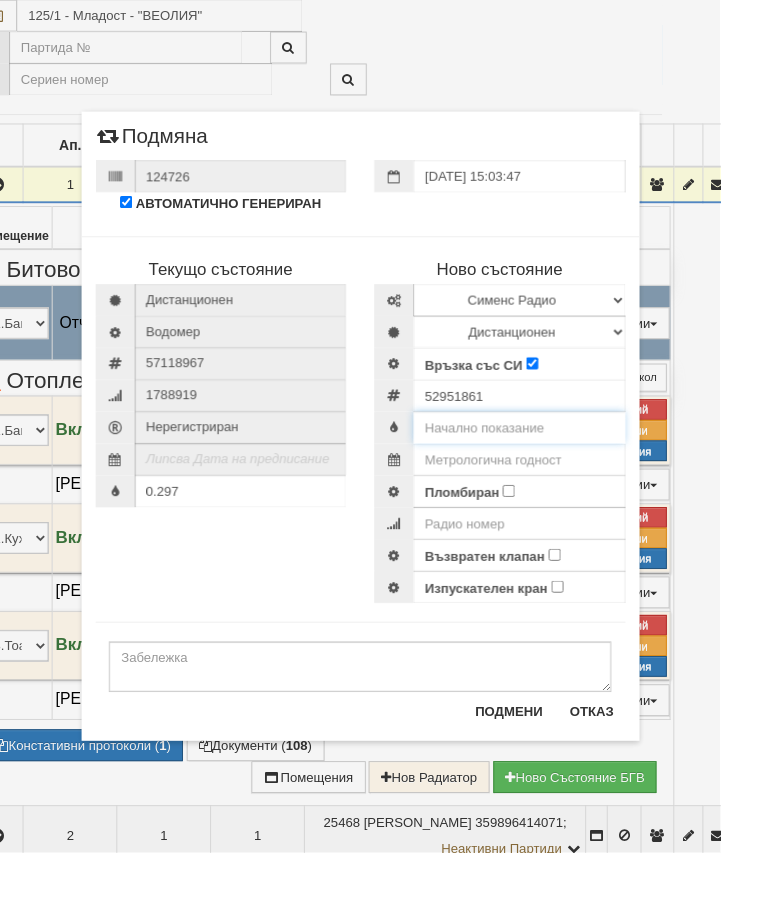 click at bounding box center (554, 456) 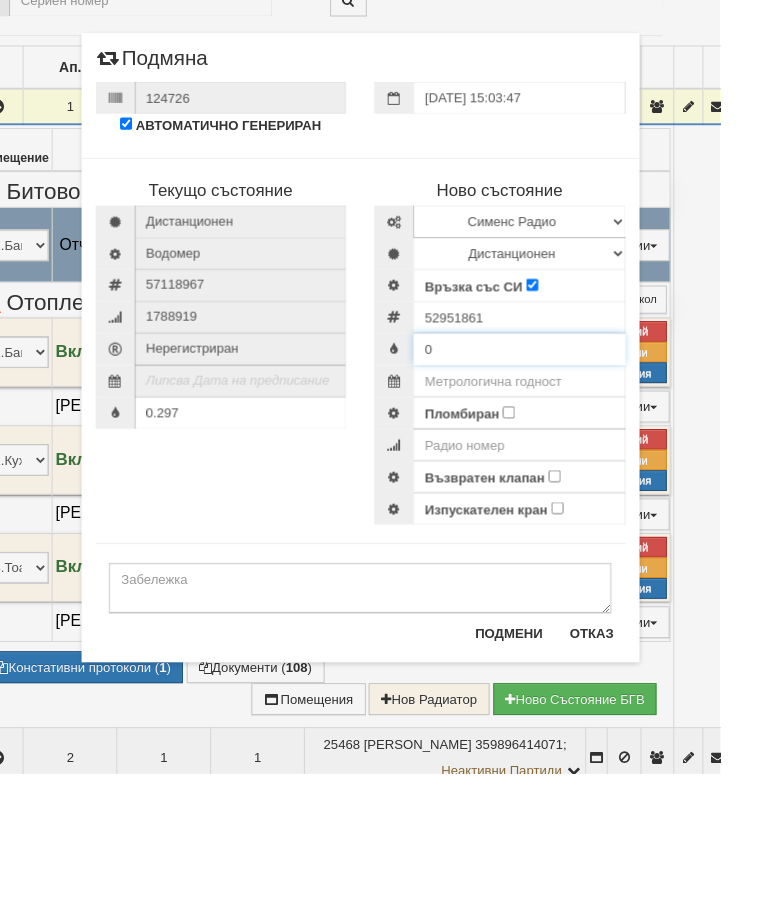 type on "0" 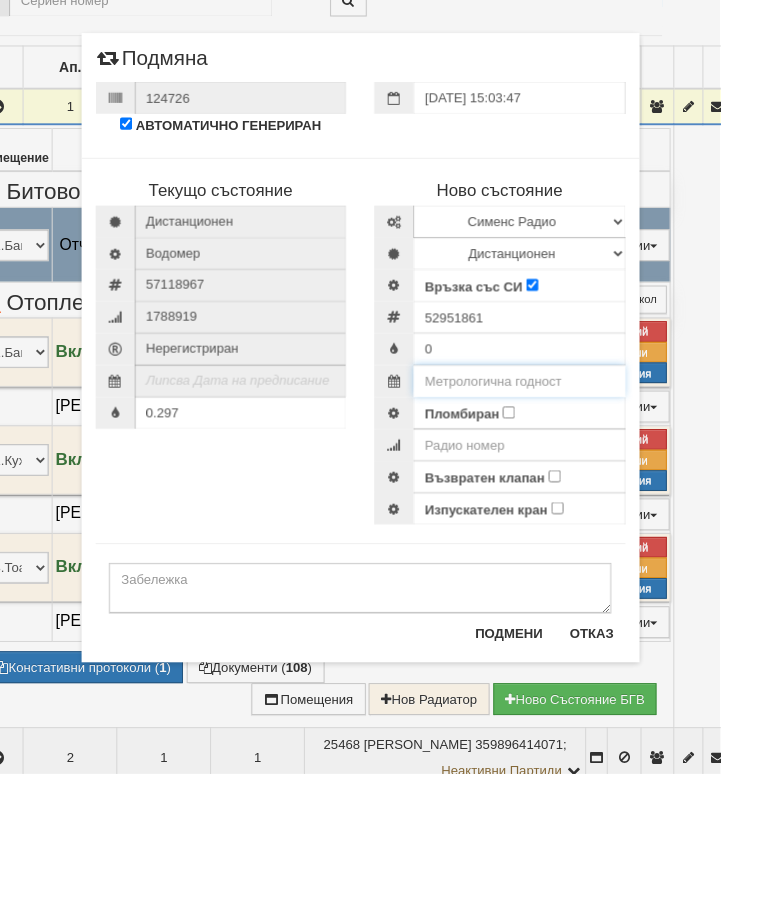 click at bounding box center [554, 490] 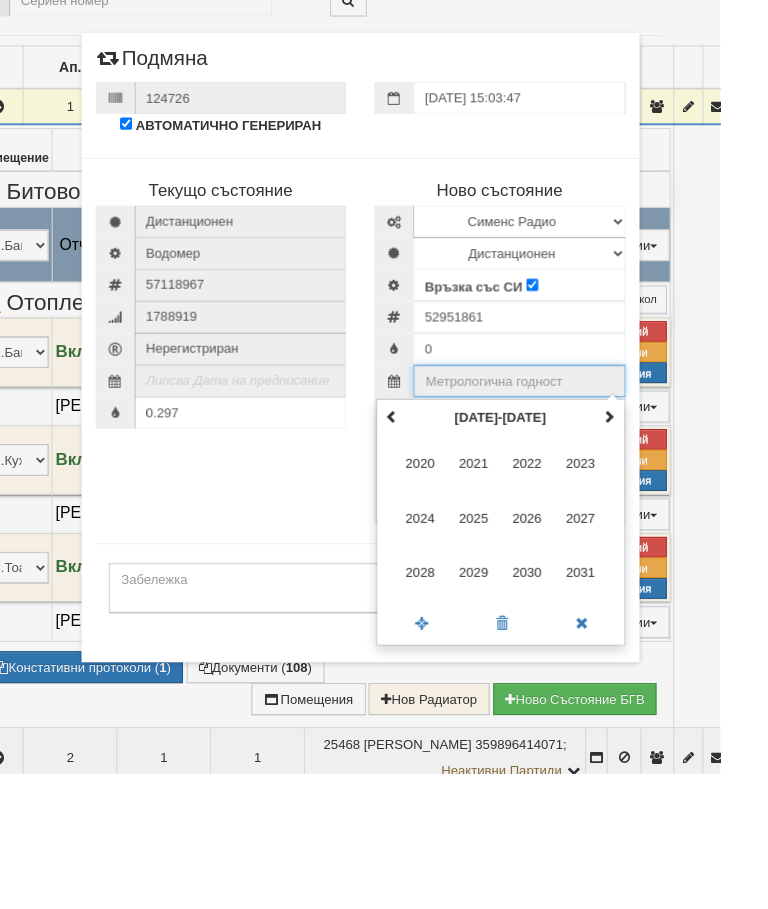 click at bounding box center (650, 528) 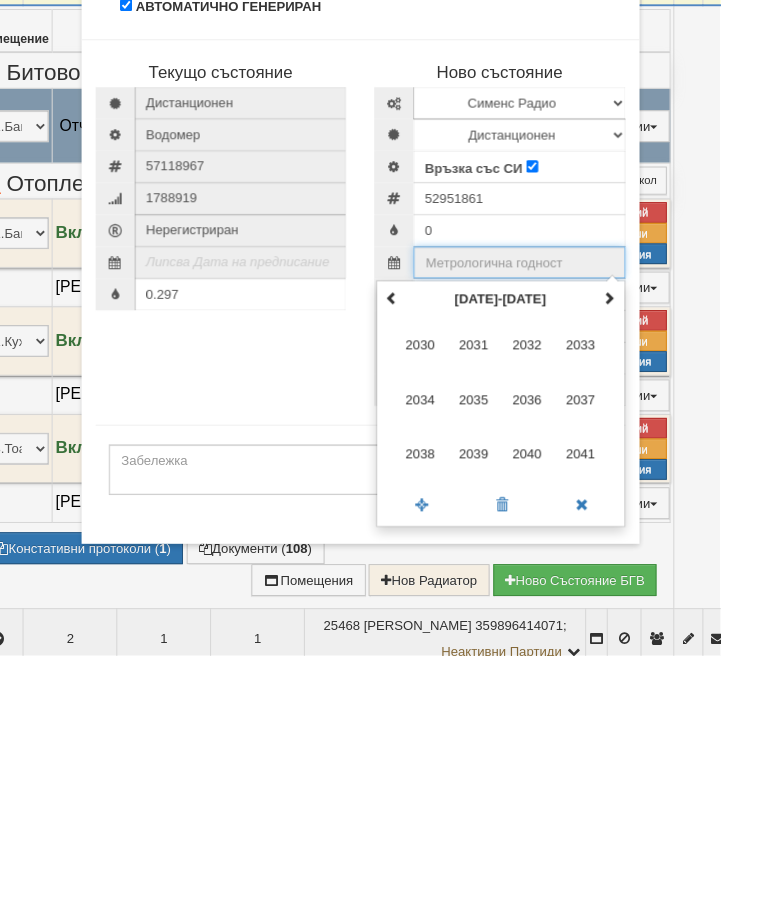 click on "2035" at bounding box center (505, 636) 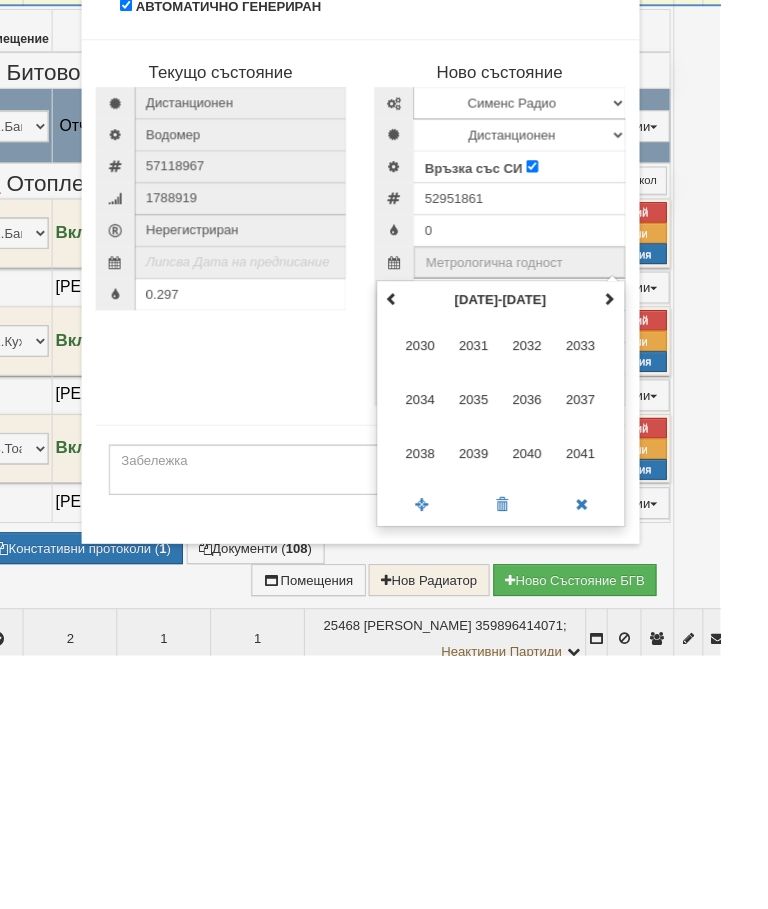 type on "2035" 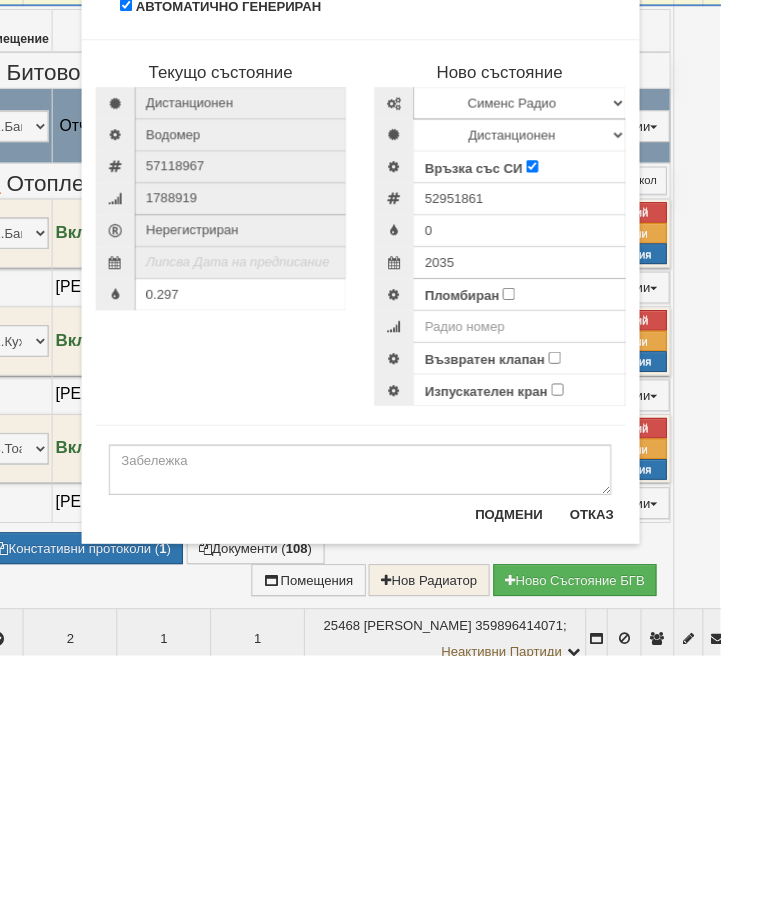 scroll, scrollTop: 600, scrollLeft: 48, axis: both 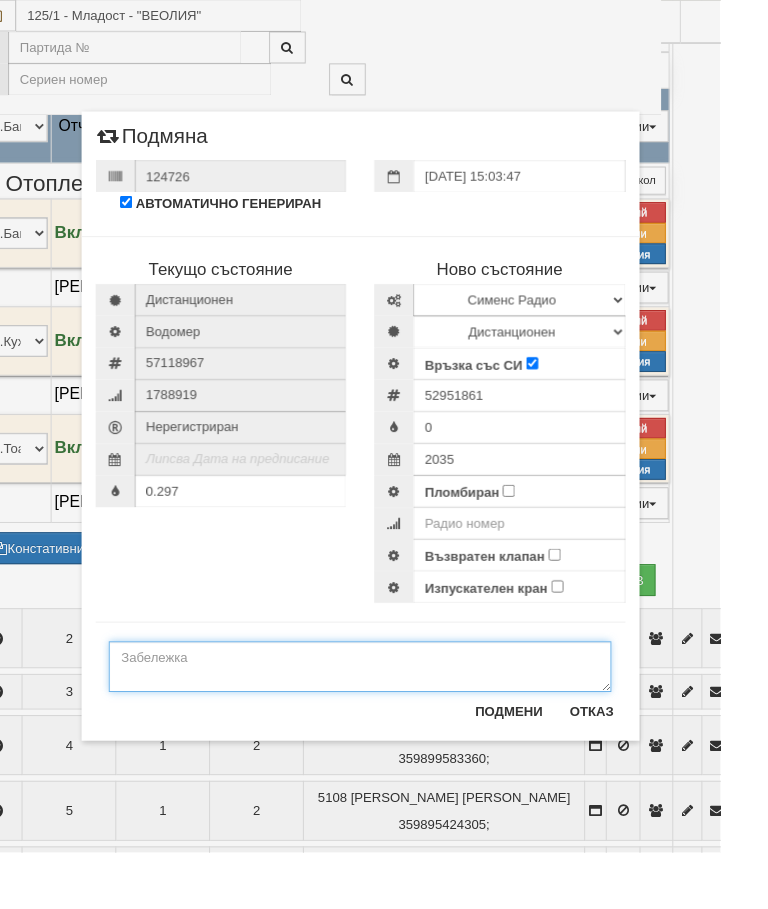 click at bounding box center [384, 711] 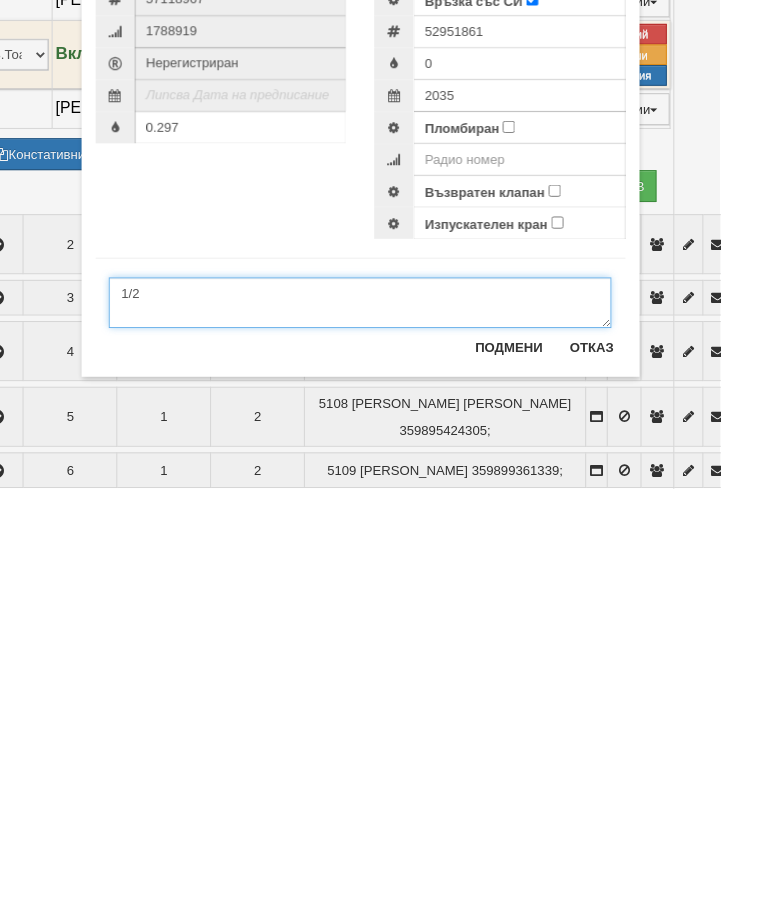 type on "1/2" 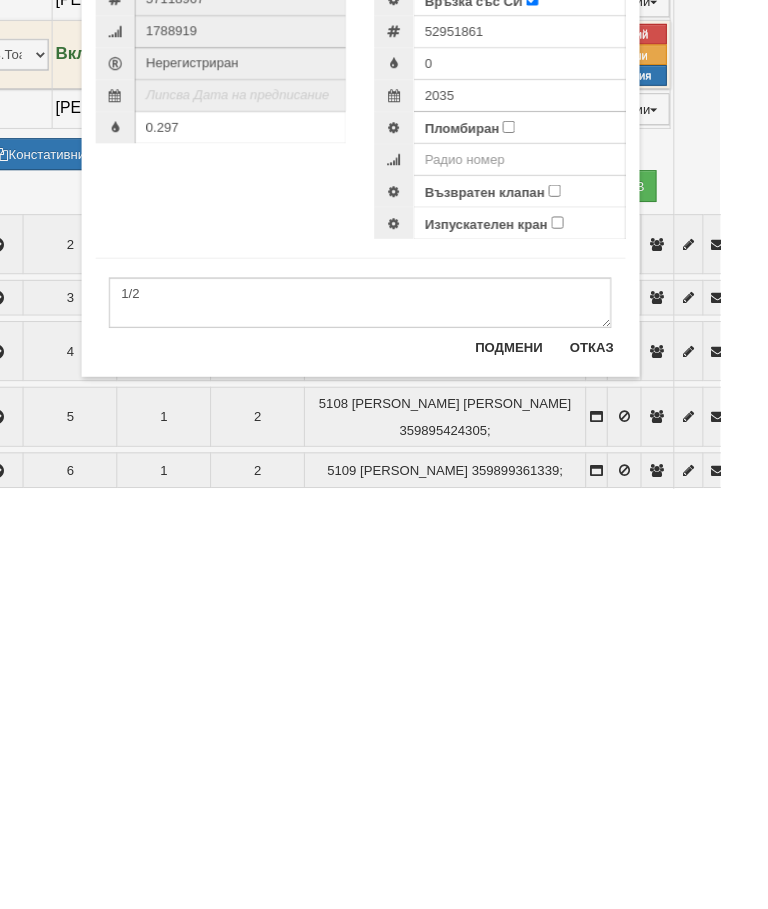 click on "Пломбиран" at bounding box center [542, 523] 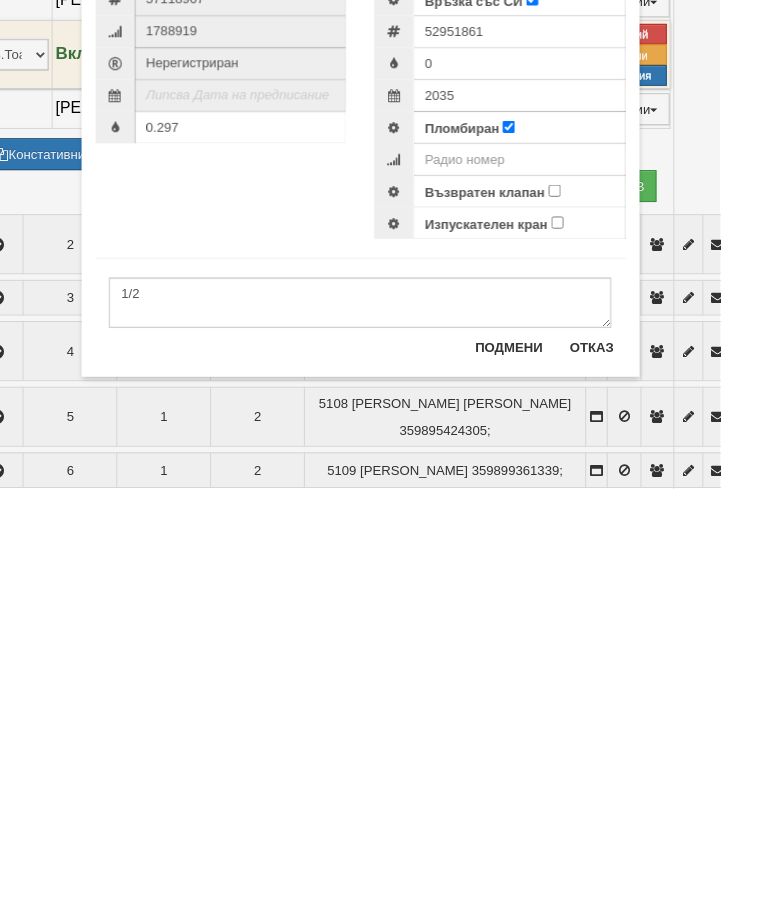 scroll, scrollTop: 1021, scrollLeft: 47, axis: both 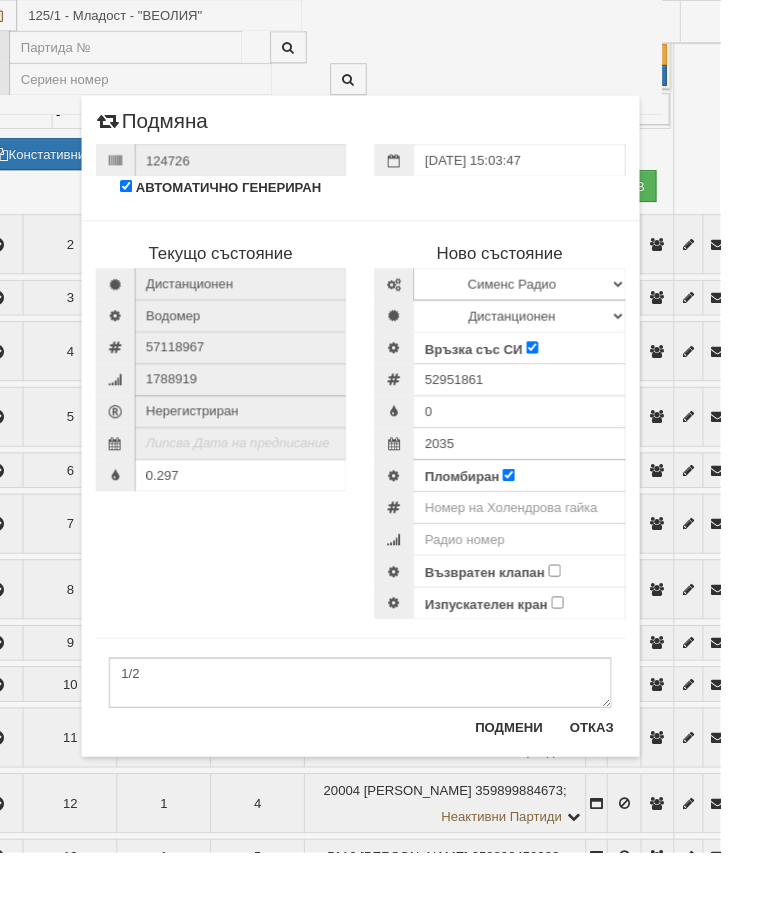 click on "Възвратен клапан" at bounding box center [591, 608] 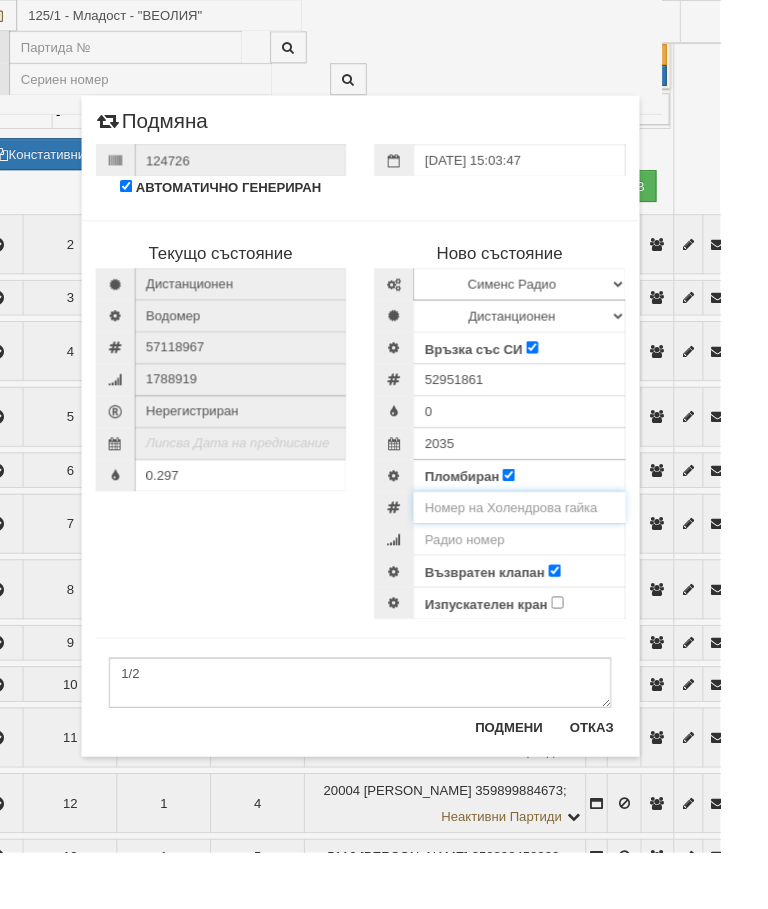 click at bounding box center [554, 541] 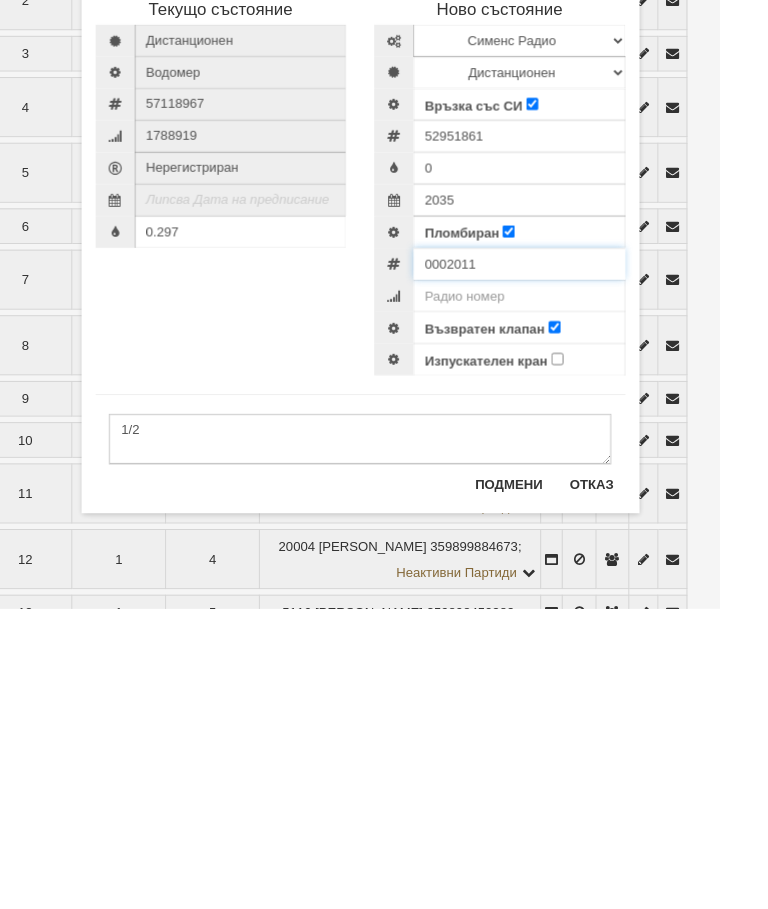 type on "0002011" 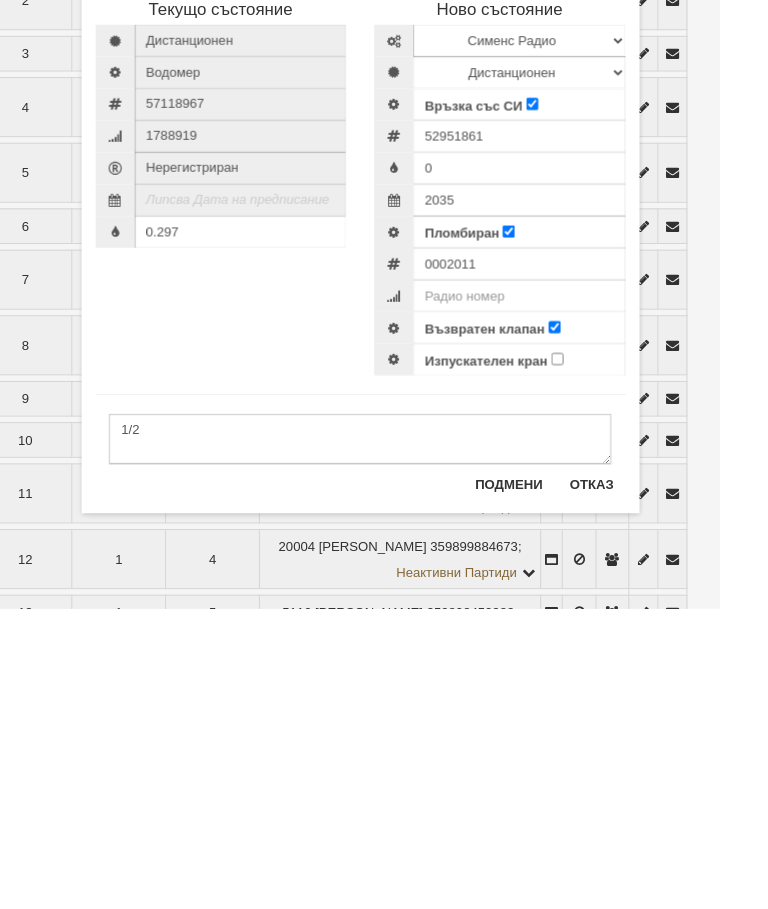 click on "Подмени" at bounding box center (543, 776) 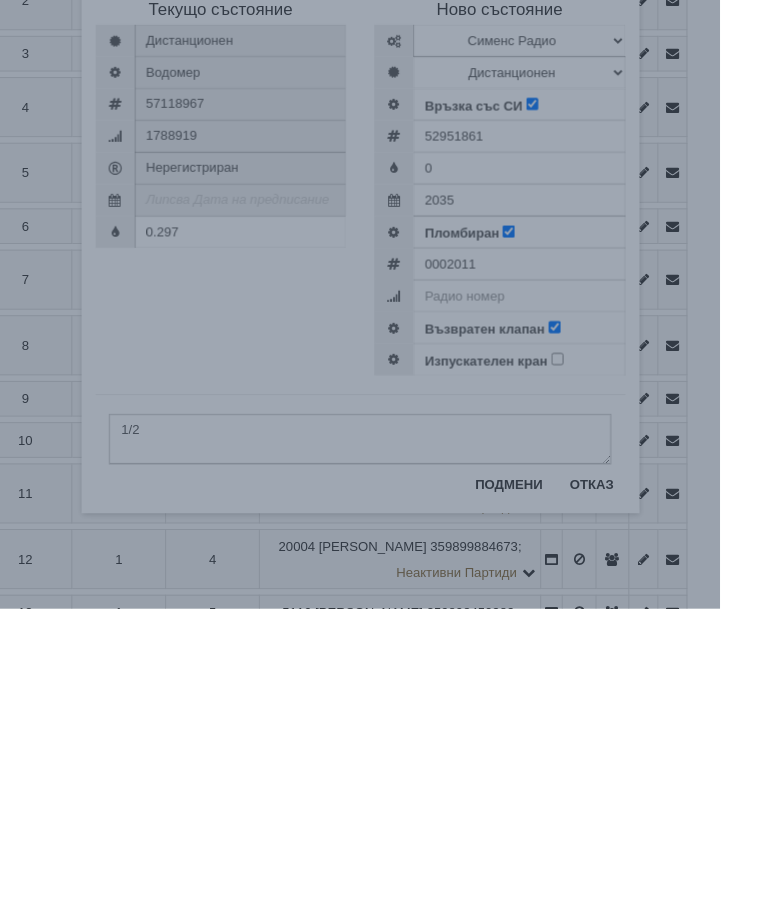 scroll, scrollTop: 1280, scrollLeft: 95, axis: both 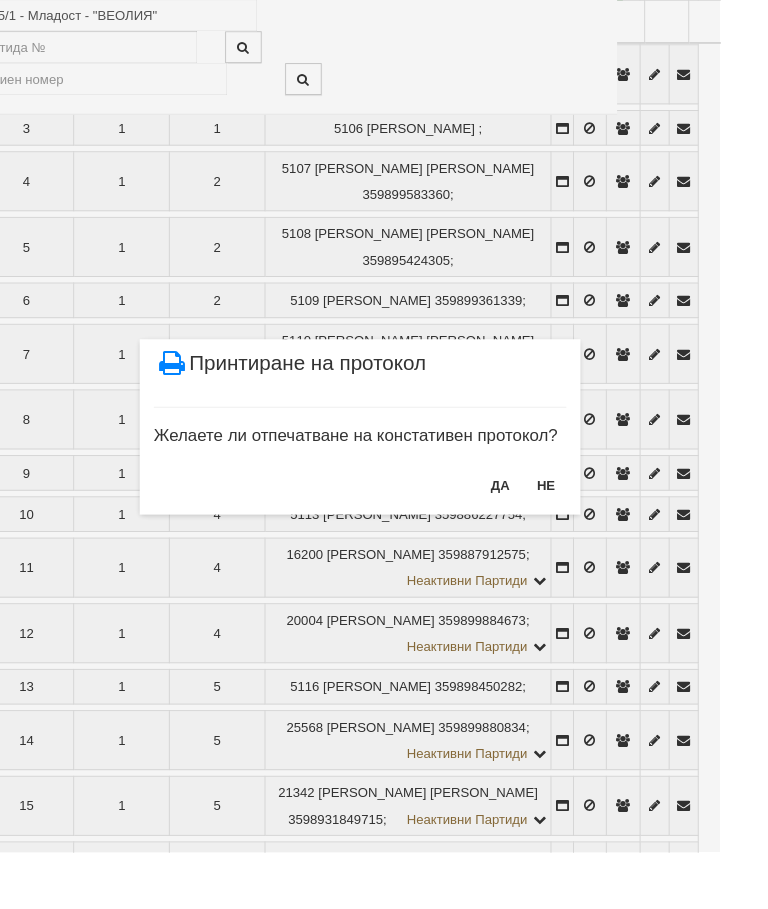 click on "НЕ" at bounding box center [582, 518] 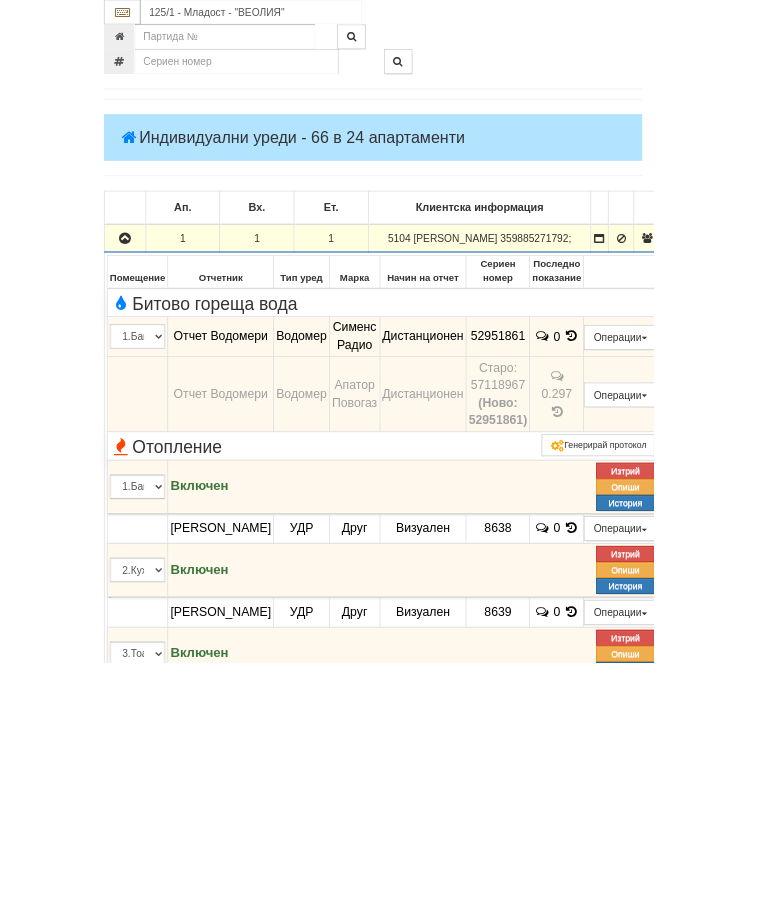 scroll, scrollTop: 408, scrollLeft: 0, axis: vertical 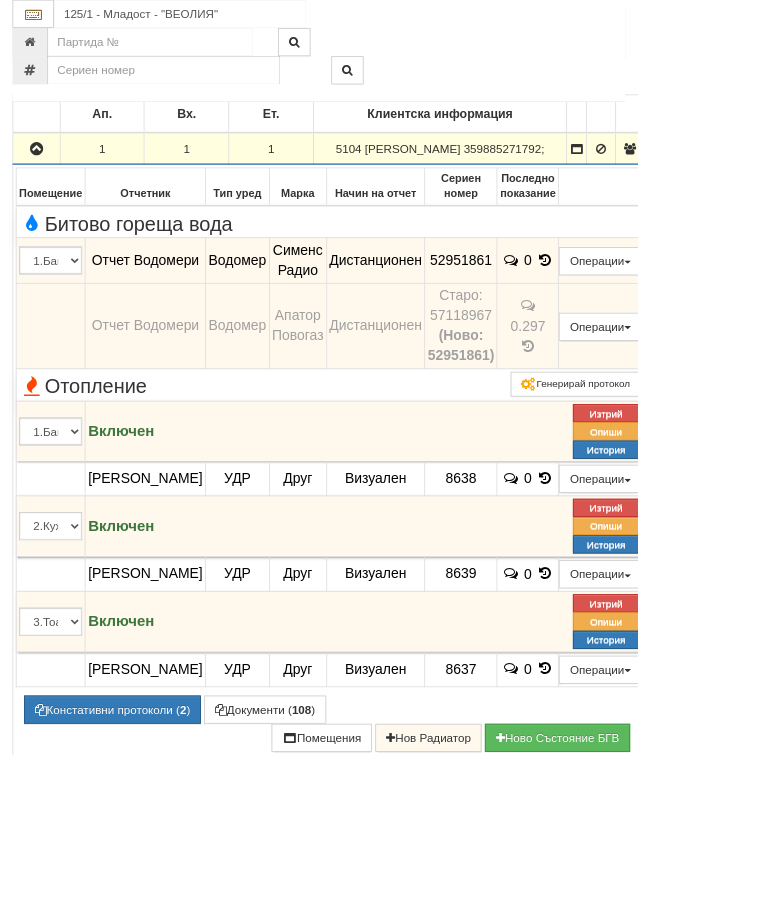 click at bounding box center [44, 180] 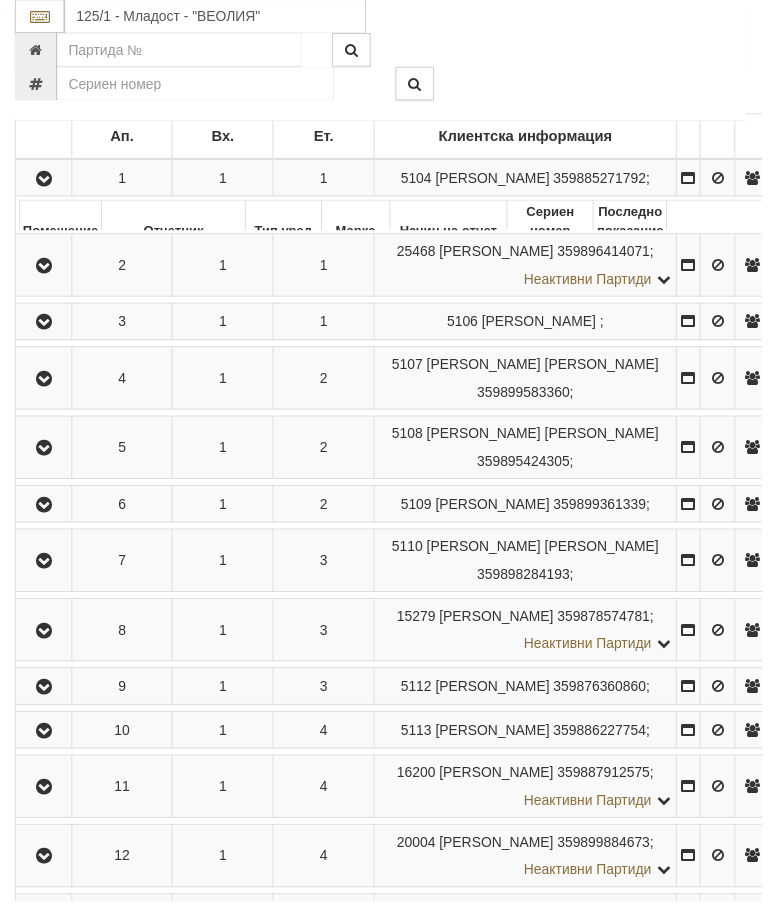 scroll, scrollTop: 485, scrollLeft: 0, axis: vertical 